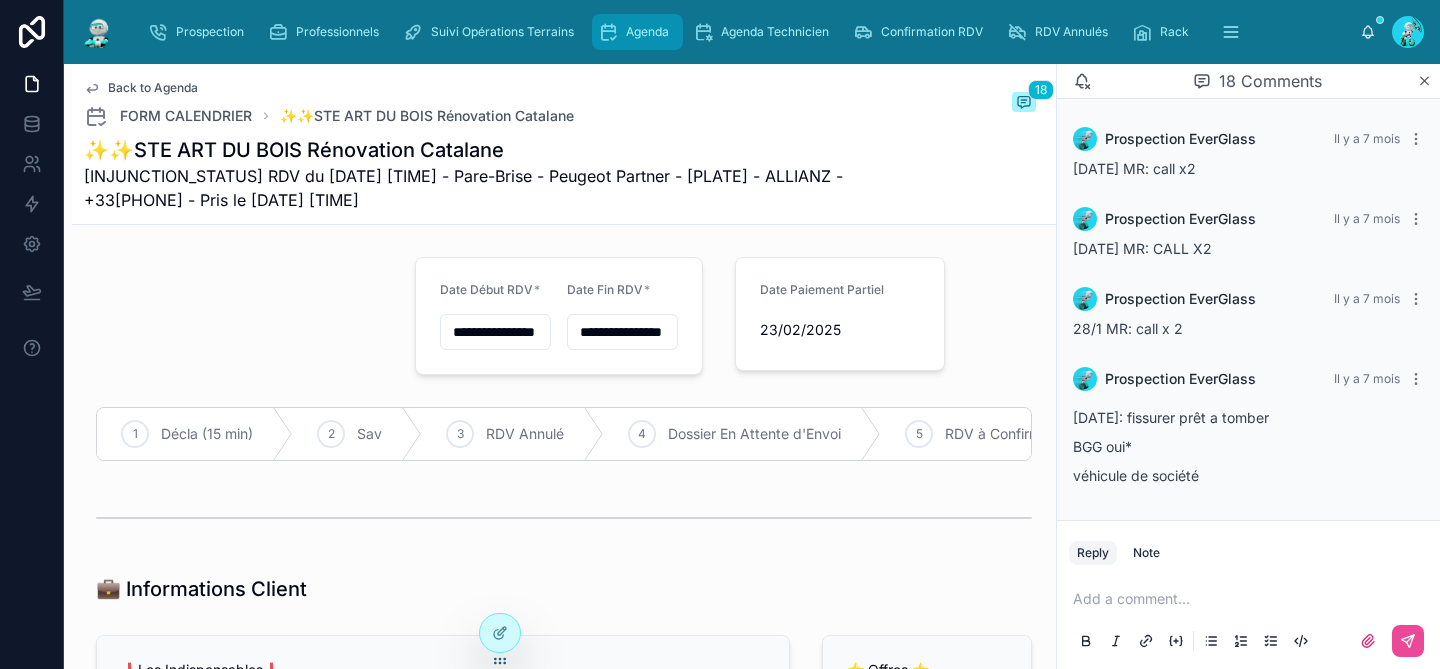 scroll, scrollTop: 0, scrollLeft: 0, axis: both 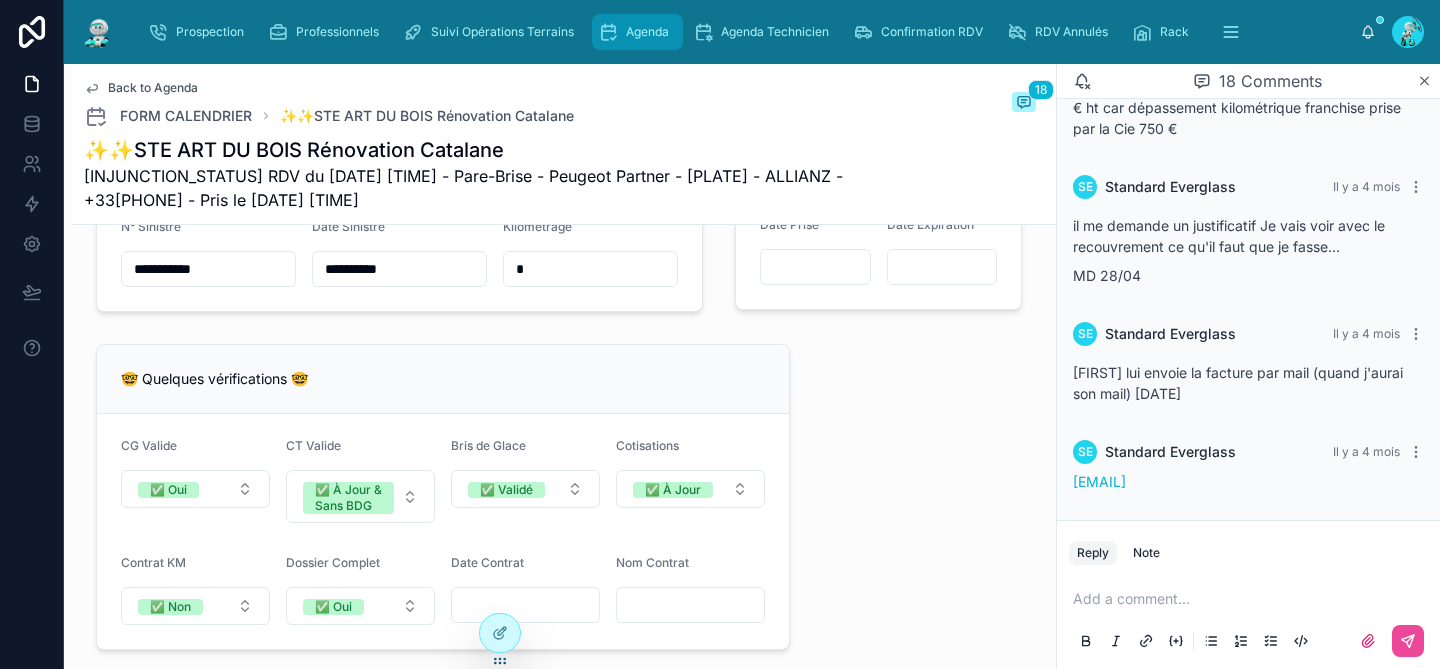 click on "Agenda" at bounding box center (647, 32) 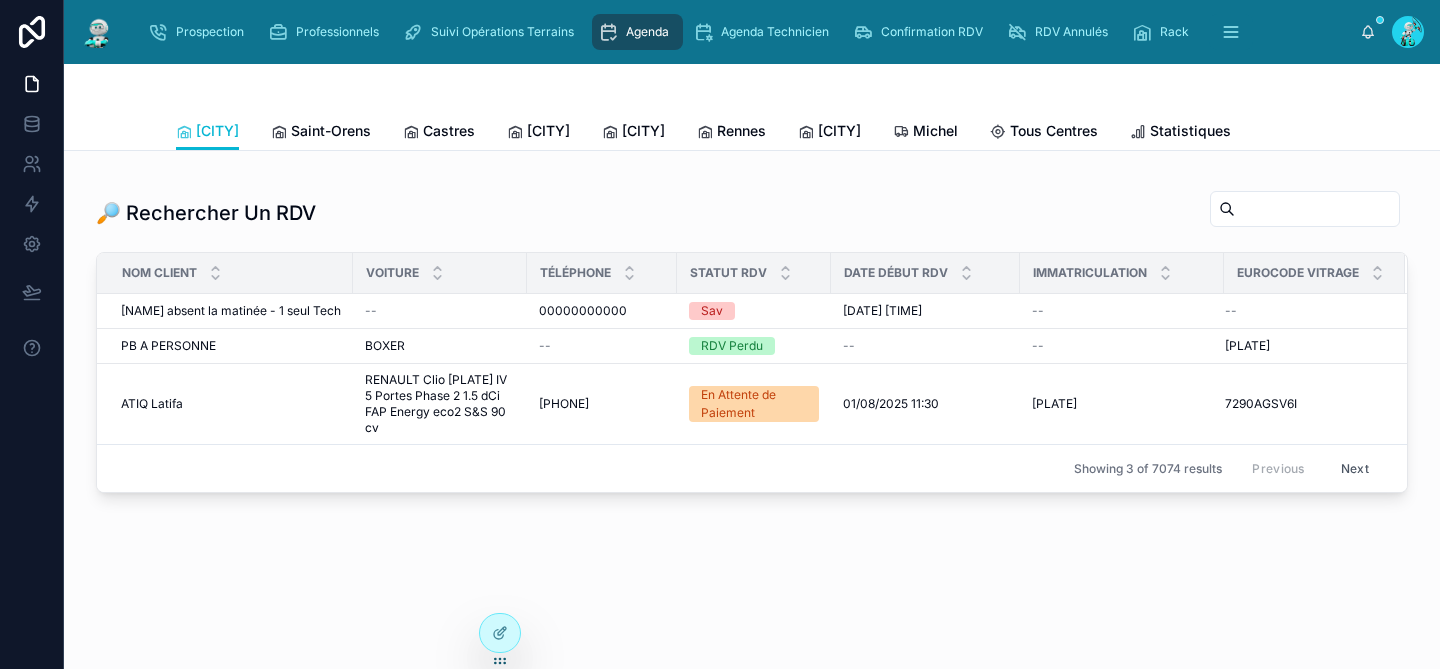 scroll, scrollTop: 0, scrollLeft: 0, axis: both 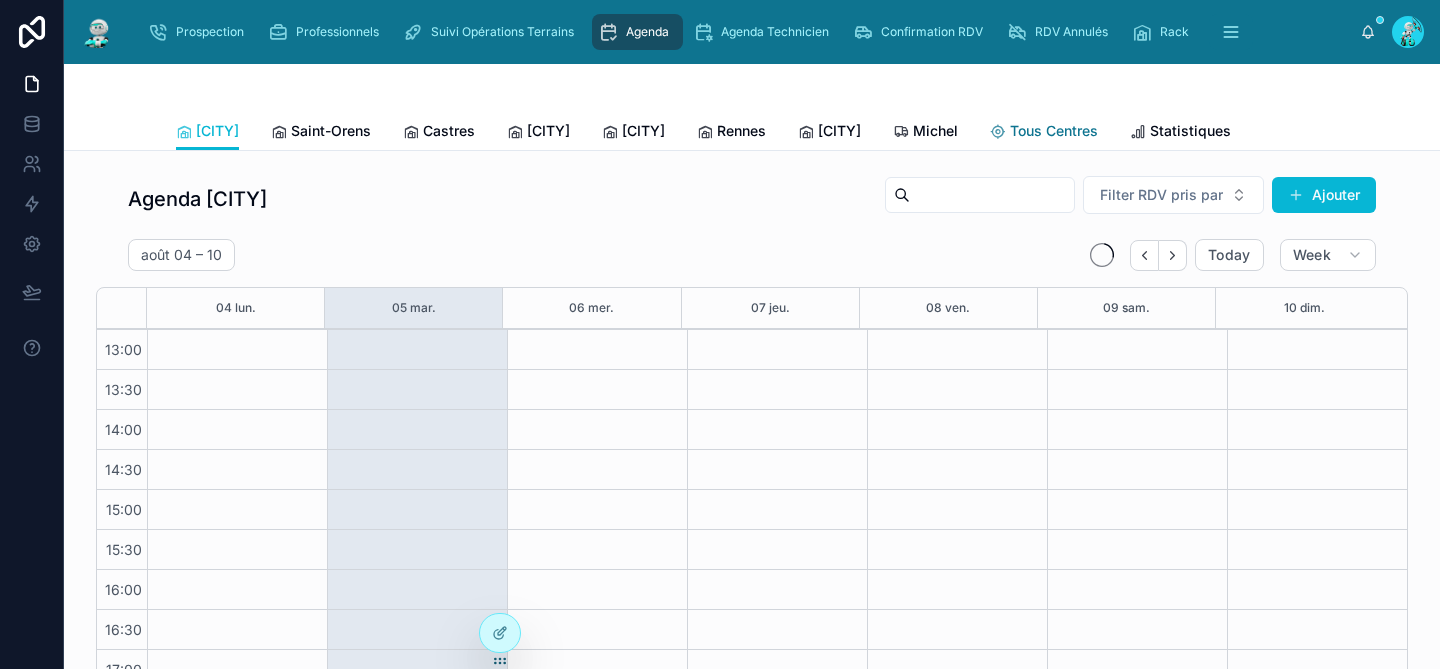 click on "Tous Centres" at bounding box center (1054, 131) 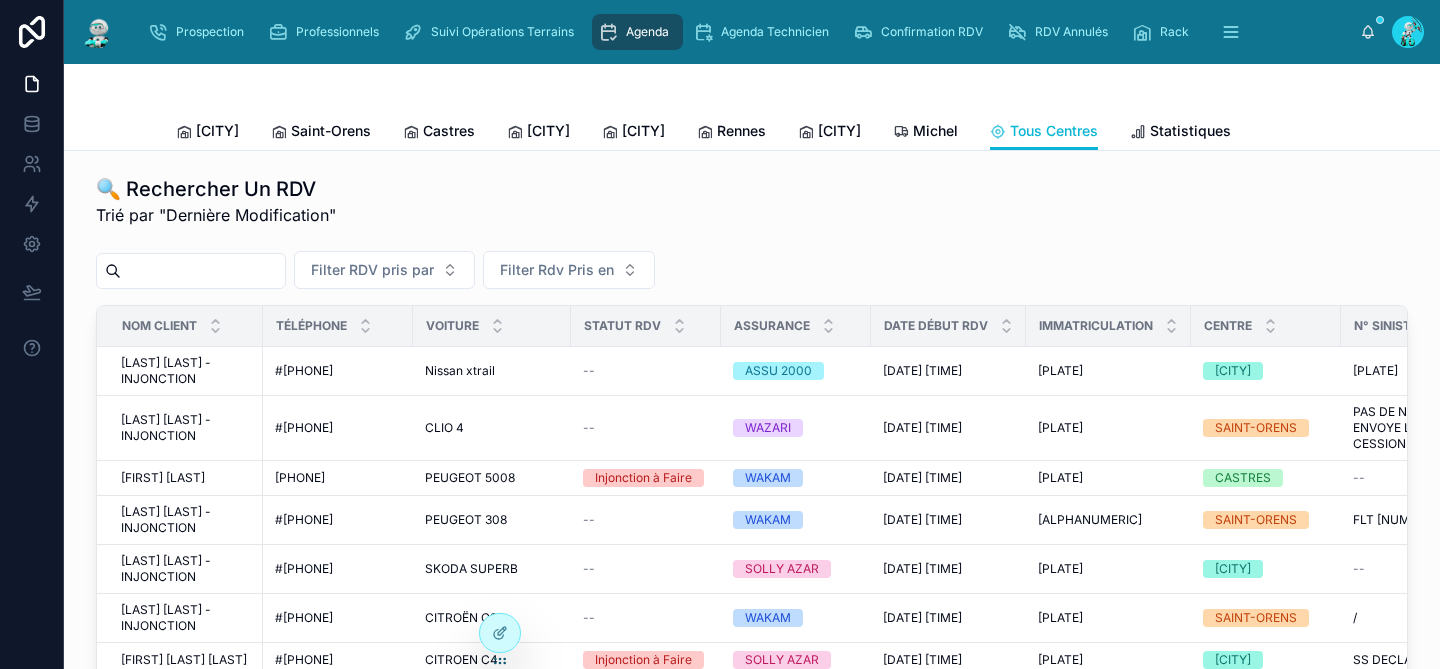click at bounding box center (203, 271) 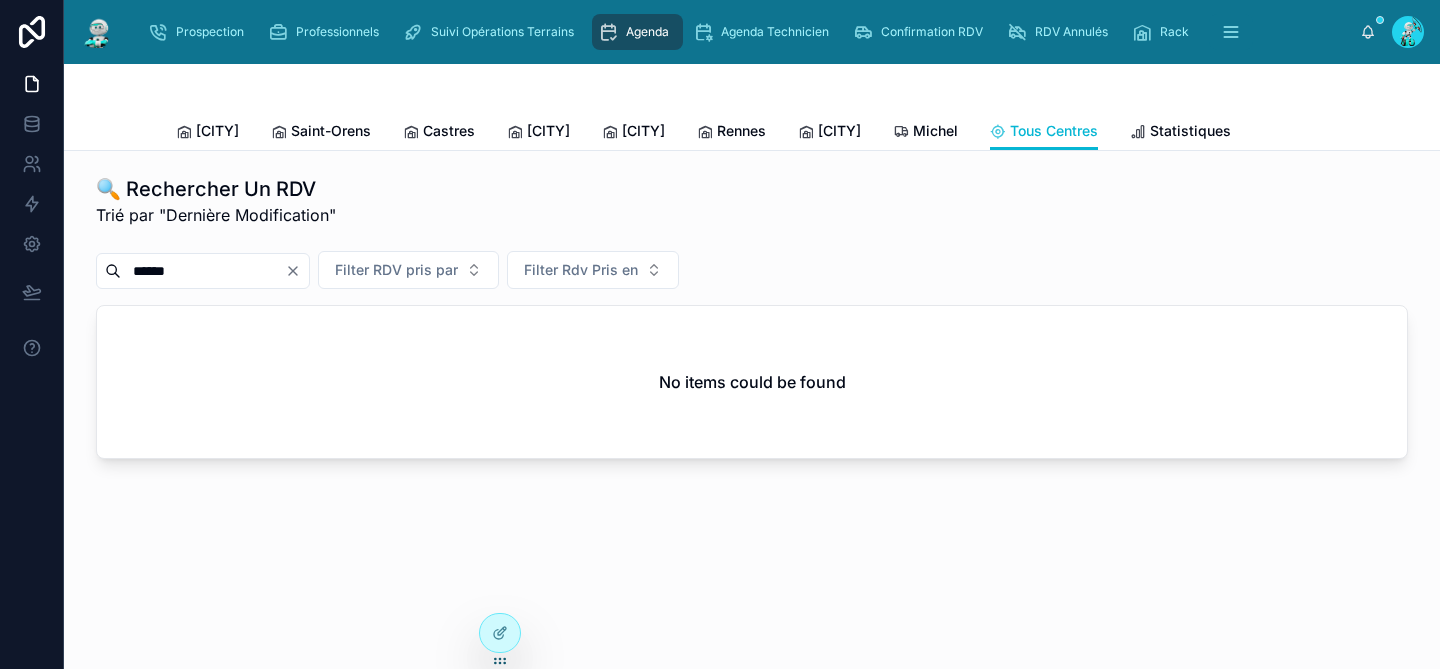 click on "******" at bounding box center [203, 271] 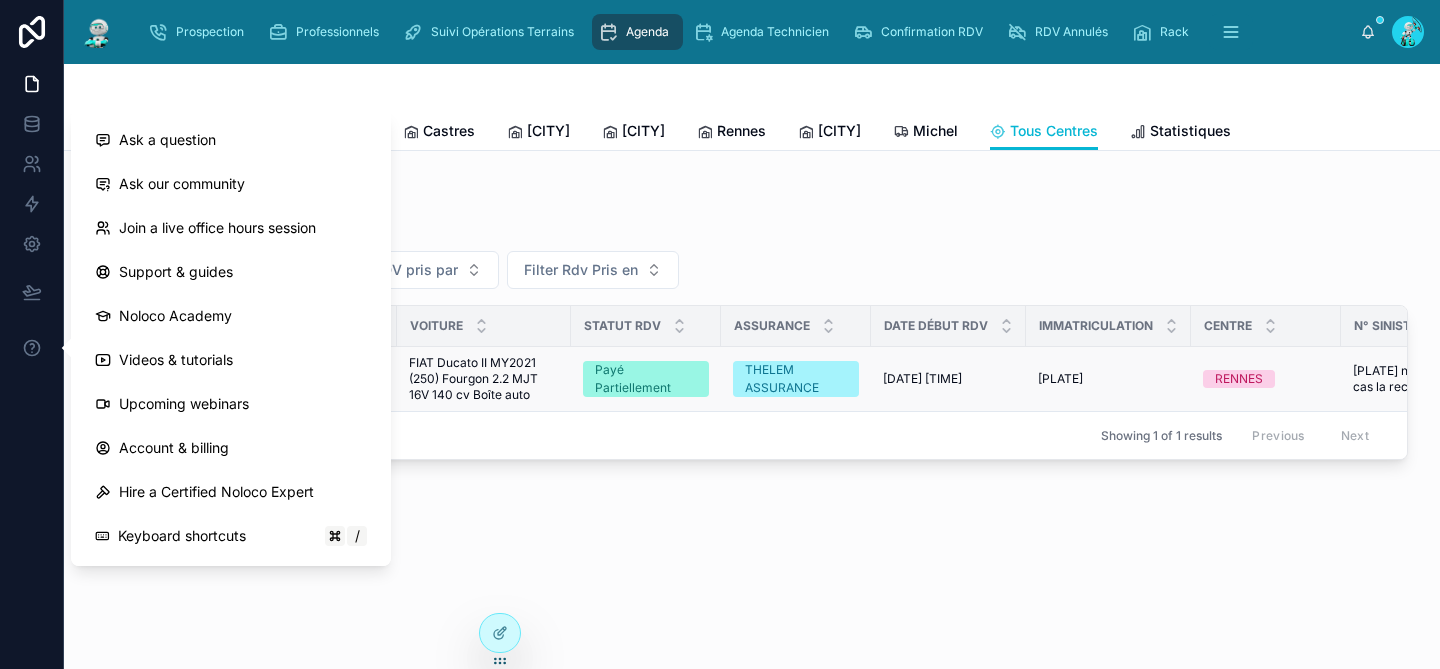 click on "FIAT Ducato II MY2021 (250) Fourgon 2.2 MJT 16V 140 cv Boîte auto" at bounding box center [484, 379] 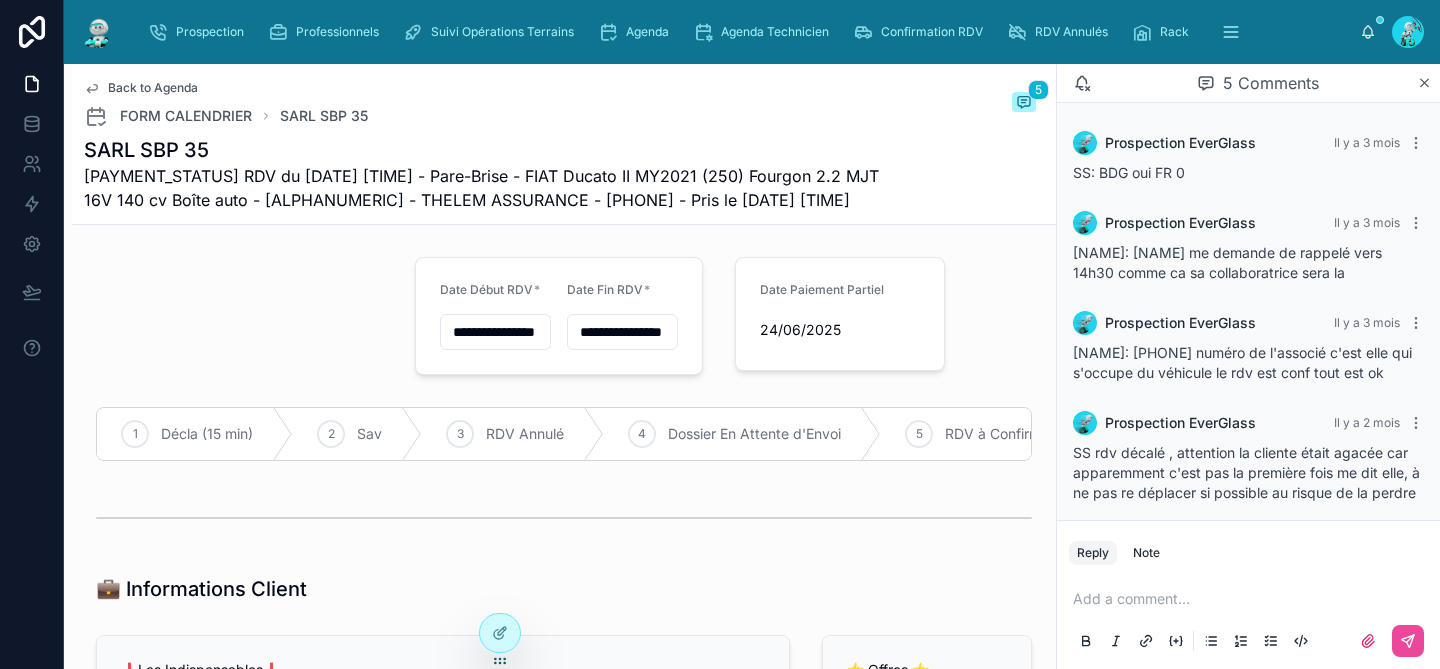 scroll, scrollTop: 131, scrollLeft: 0, axis: vertical 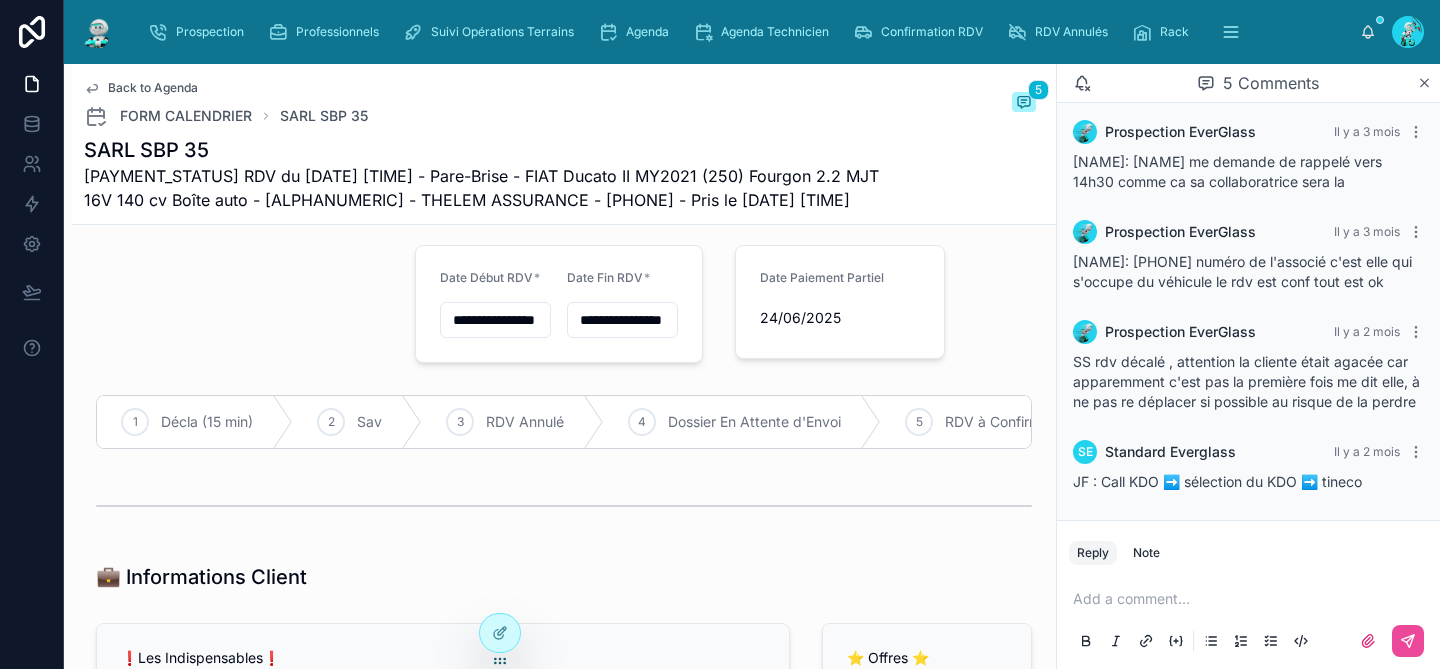 click at bounding box center [1252, 599] 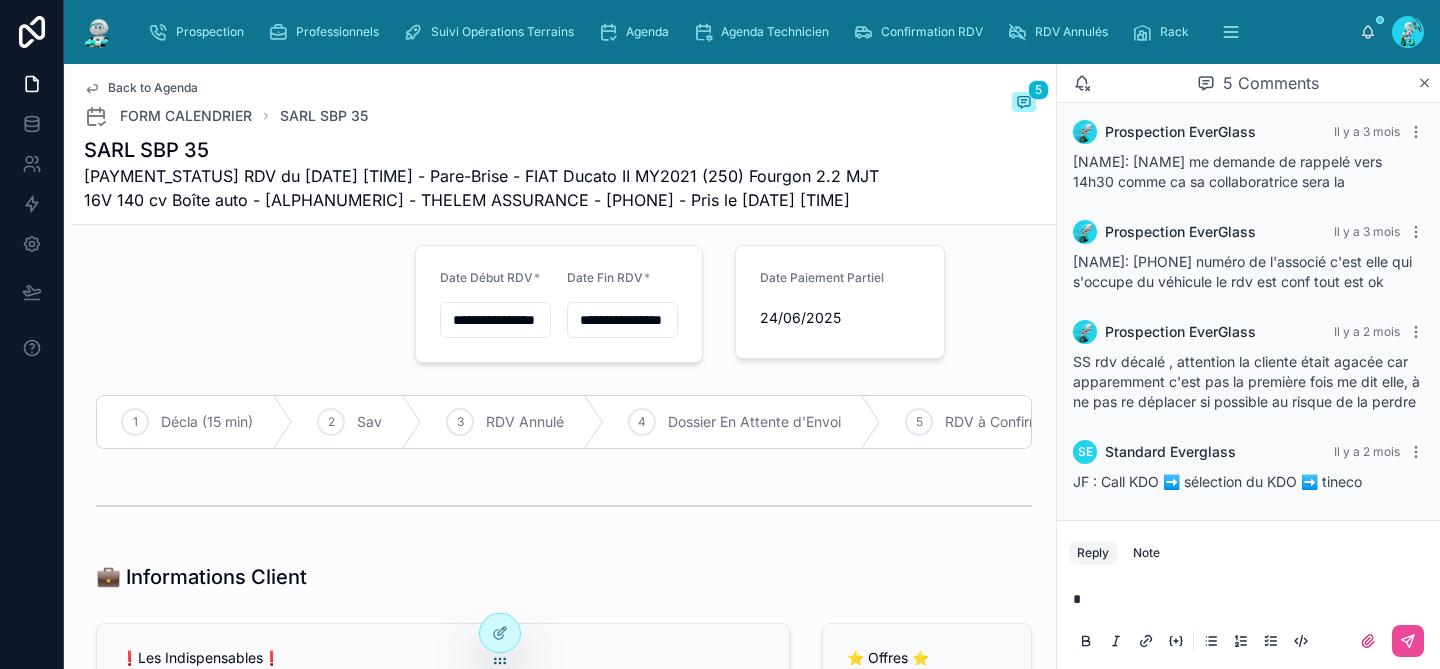 type 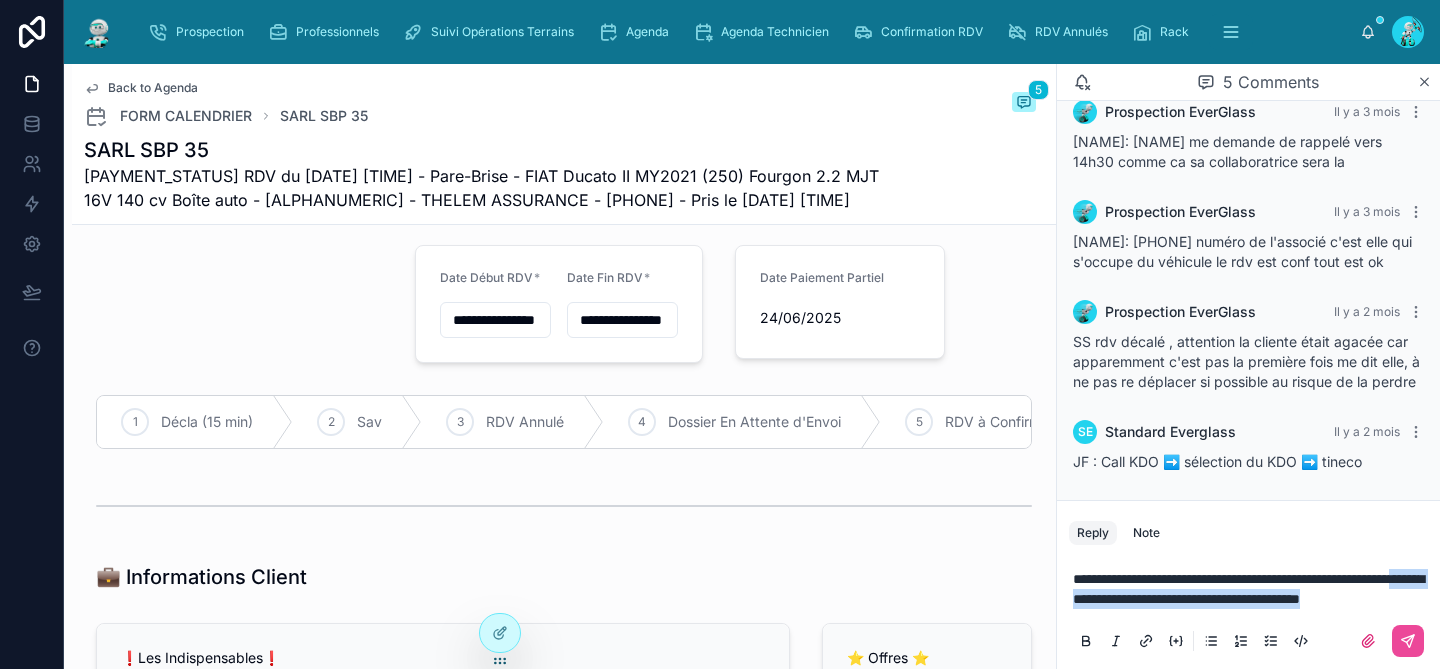 drag, startPoint x: 1171, startPoint y: 596, endPoint x: 1131, endPoint y: 580, distance: 43.081318 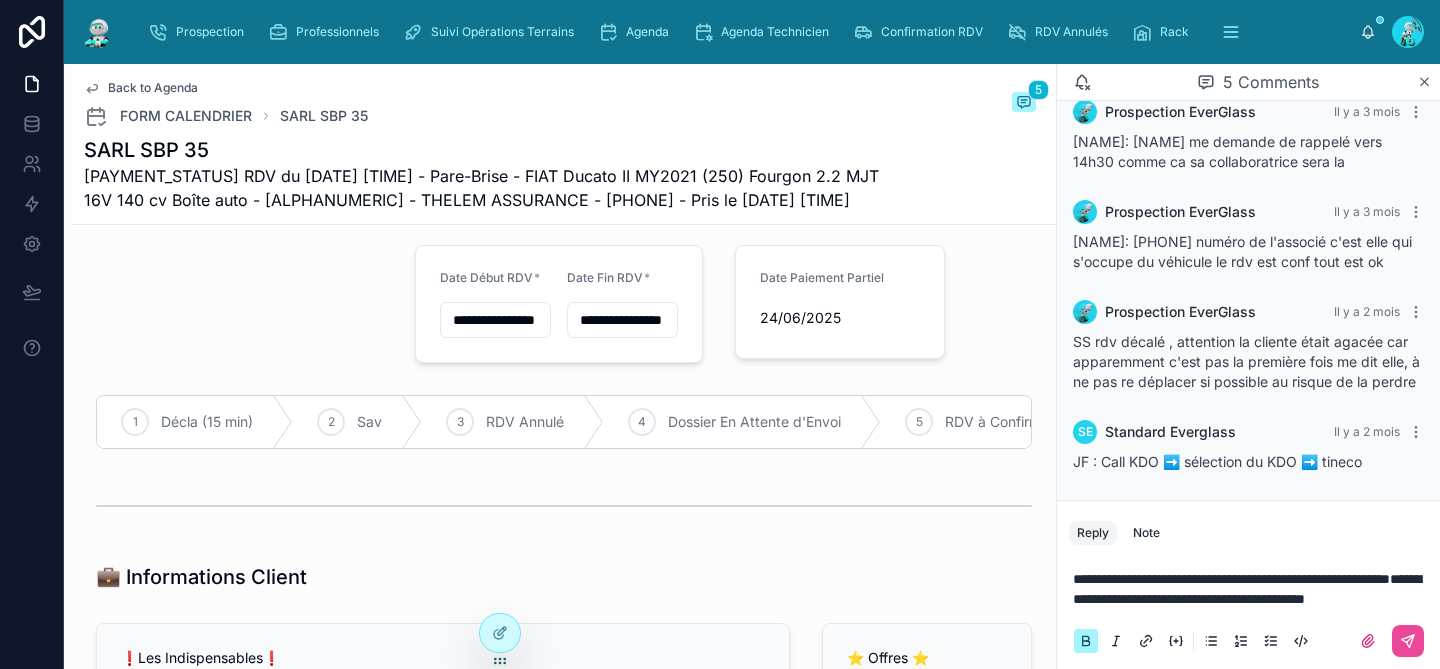 click on "**********" at bounding box center [1252, 589] 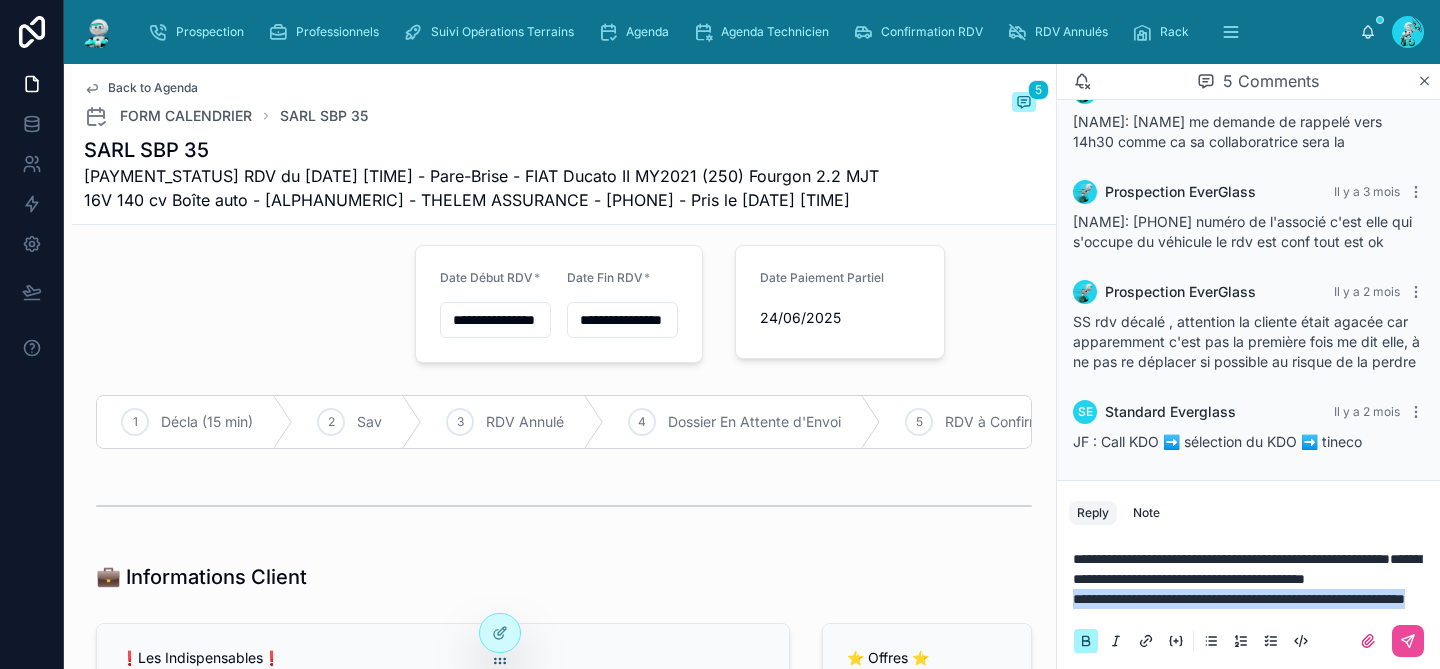 drag, startPoint x: 1193, startPoint y: 607, endPoint x: 1071, endPoint y: 583, distance: 124.33825 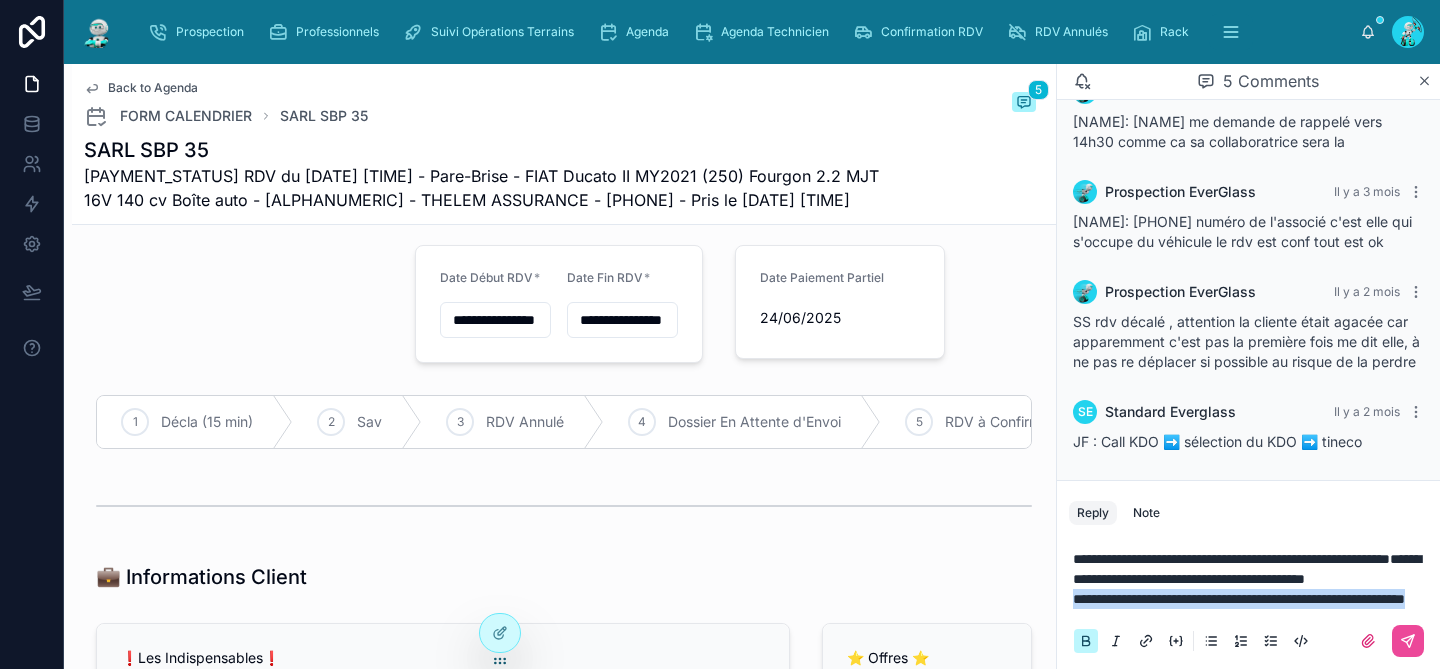 click 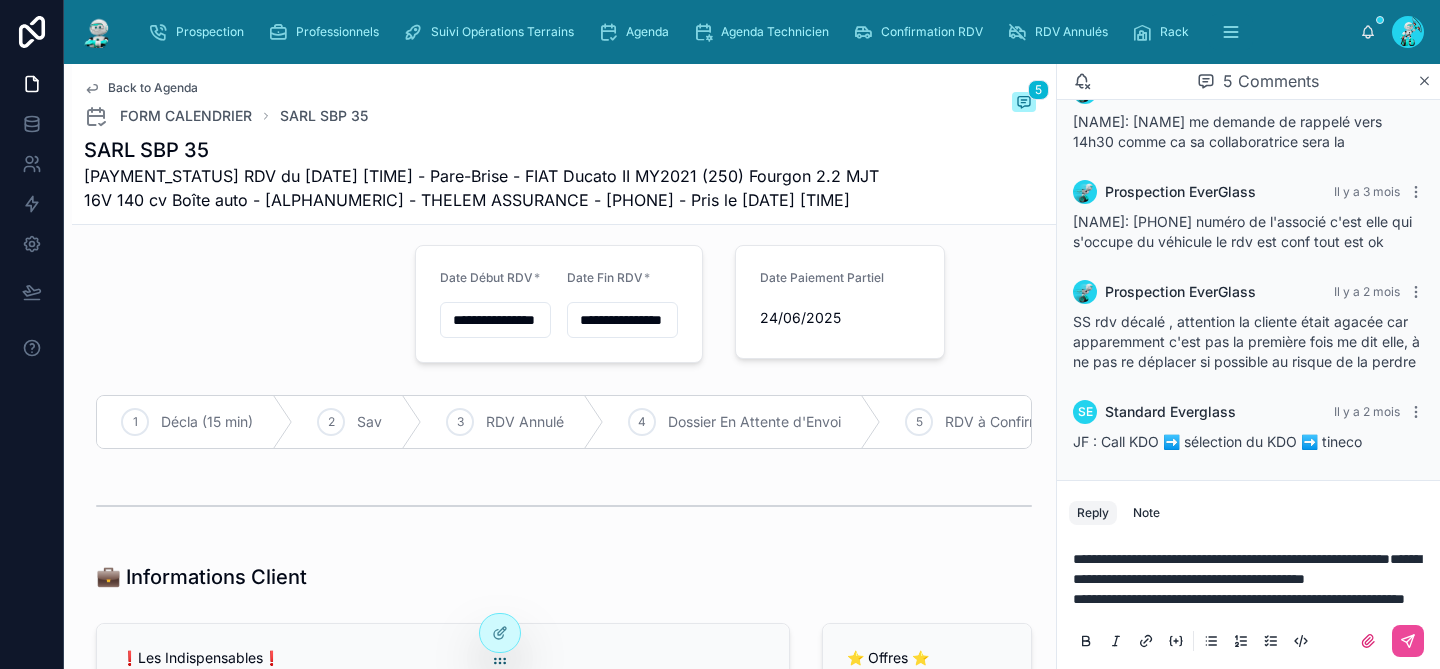 click 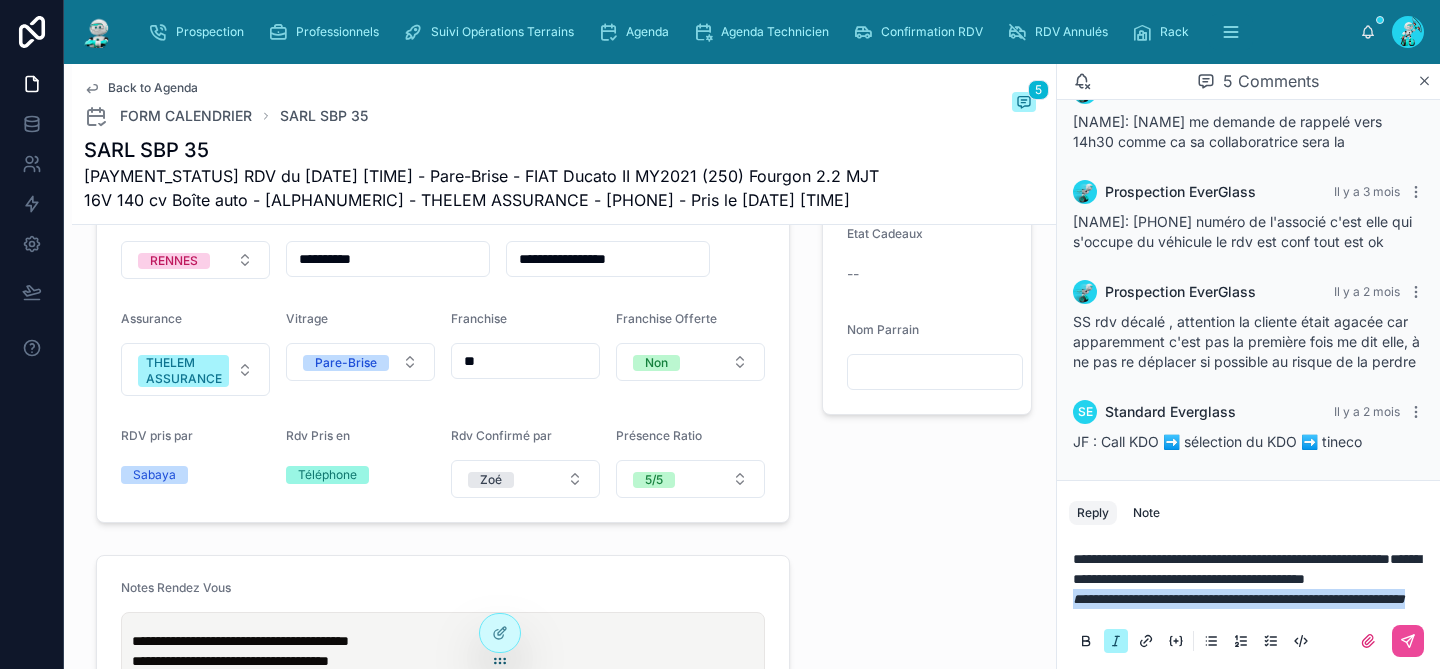 scroll, scrollTop: 870, scrollLeft: 0, axis: vertical 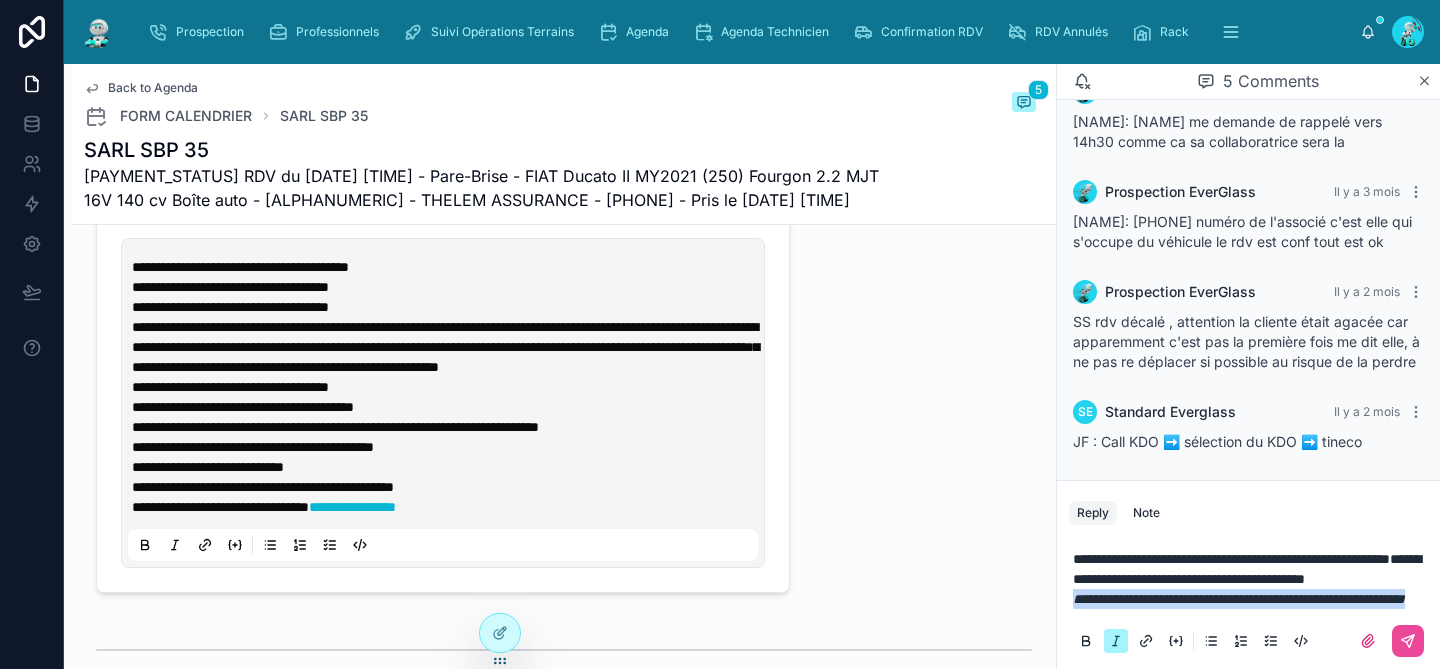 click on "**********" at bounding box center (1252, 579) 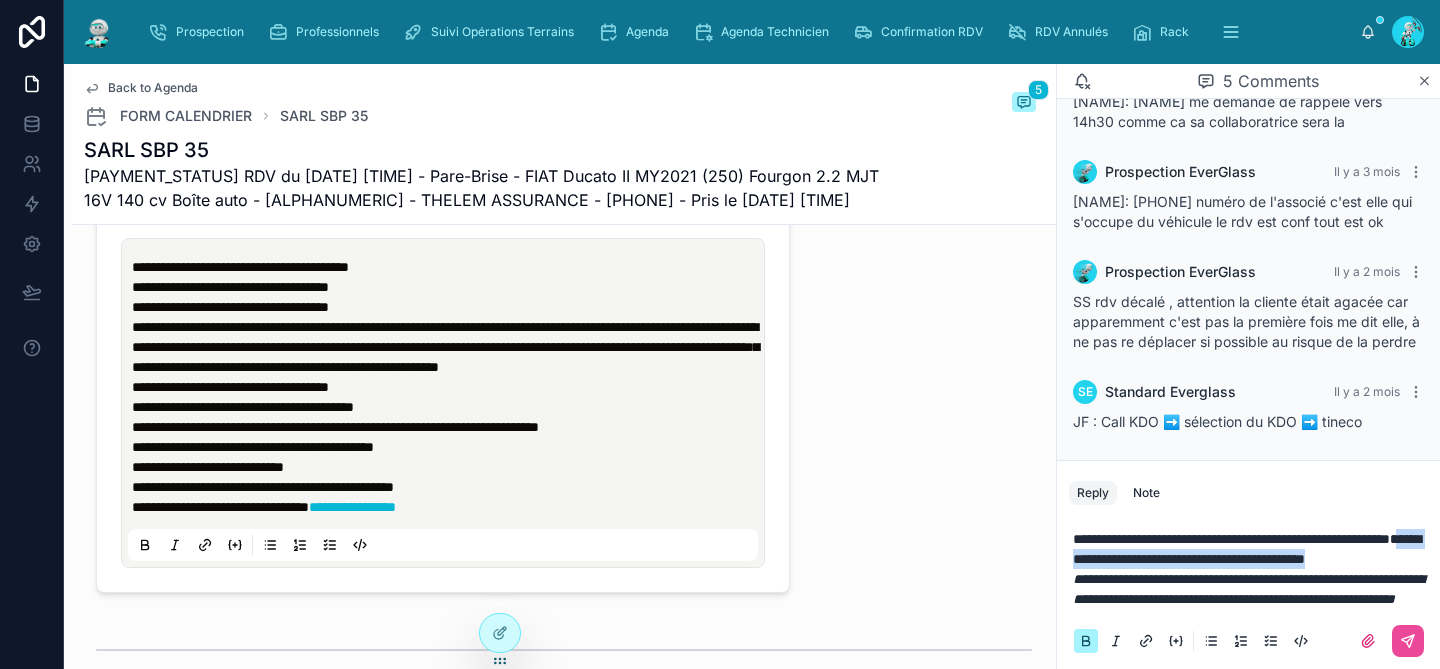 drag, startPoint x: 1158, startPoint y: 538, endPoint x: 1134, endPoint y: 519, distance: 30.610456 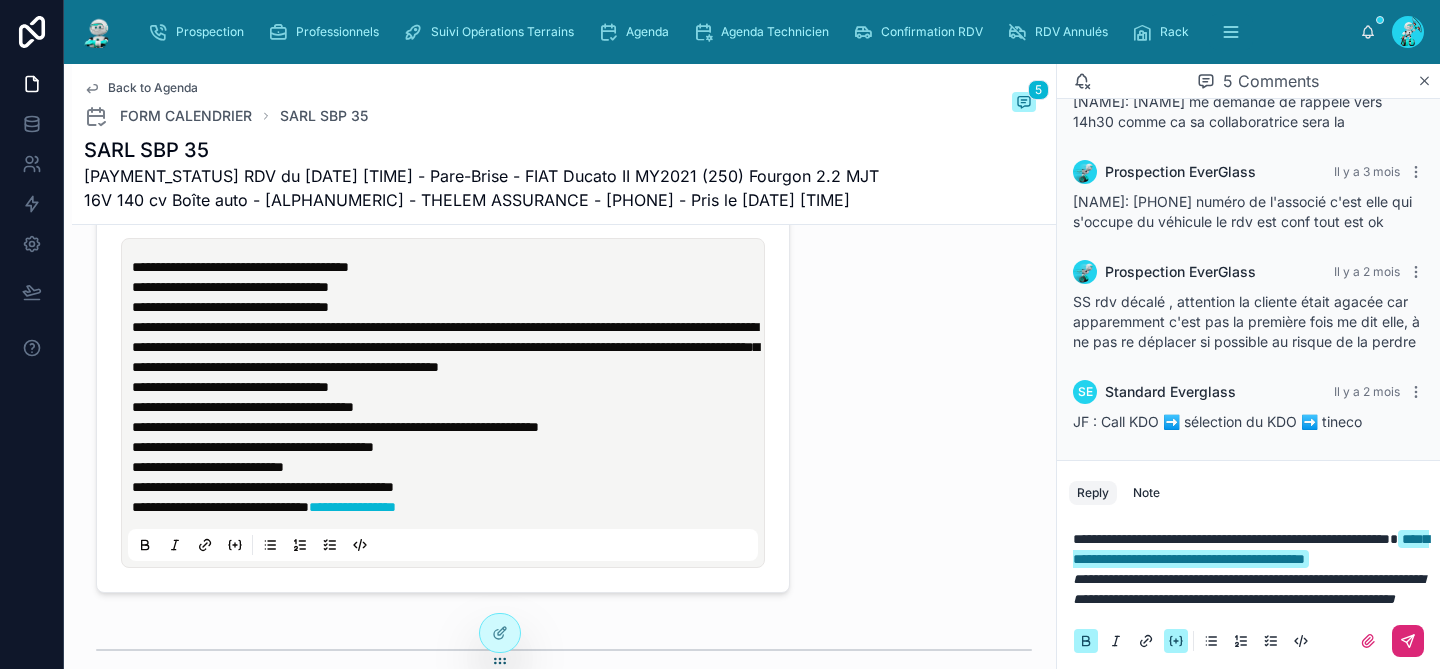 click at bounding box center [1408, 641] 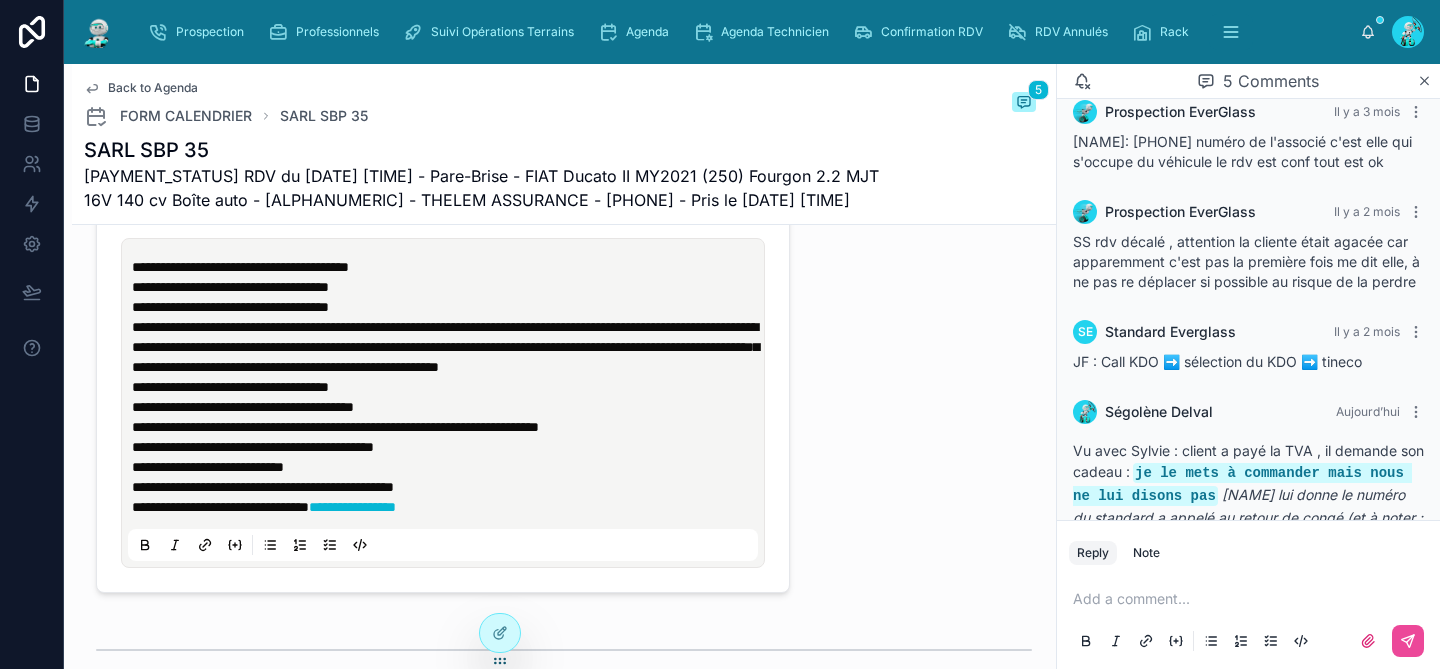 scroll, scrollTop: 330, scrollLeft: 0, axis: vertical 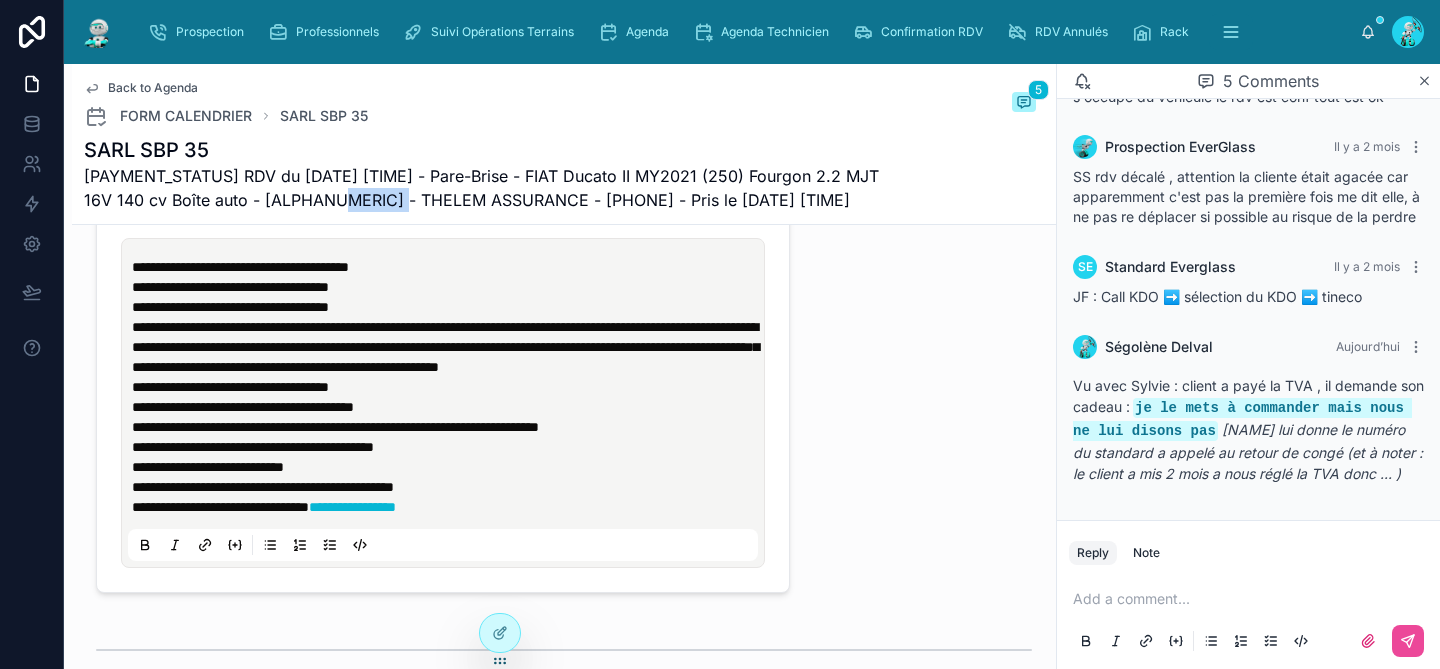 drag, startPoint x: 371, startPoint y: 202, endPoint x: 304, endPoint y: 196, distance: 67.26812 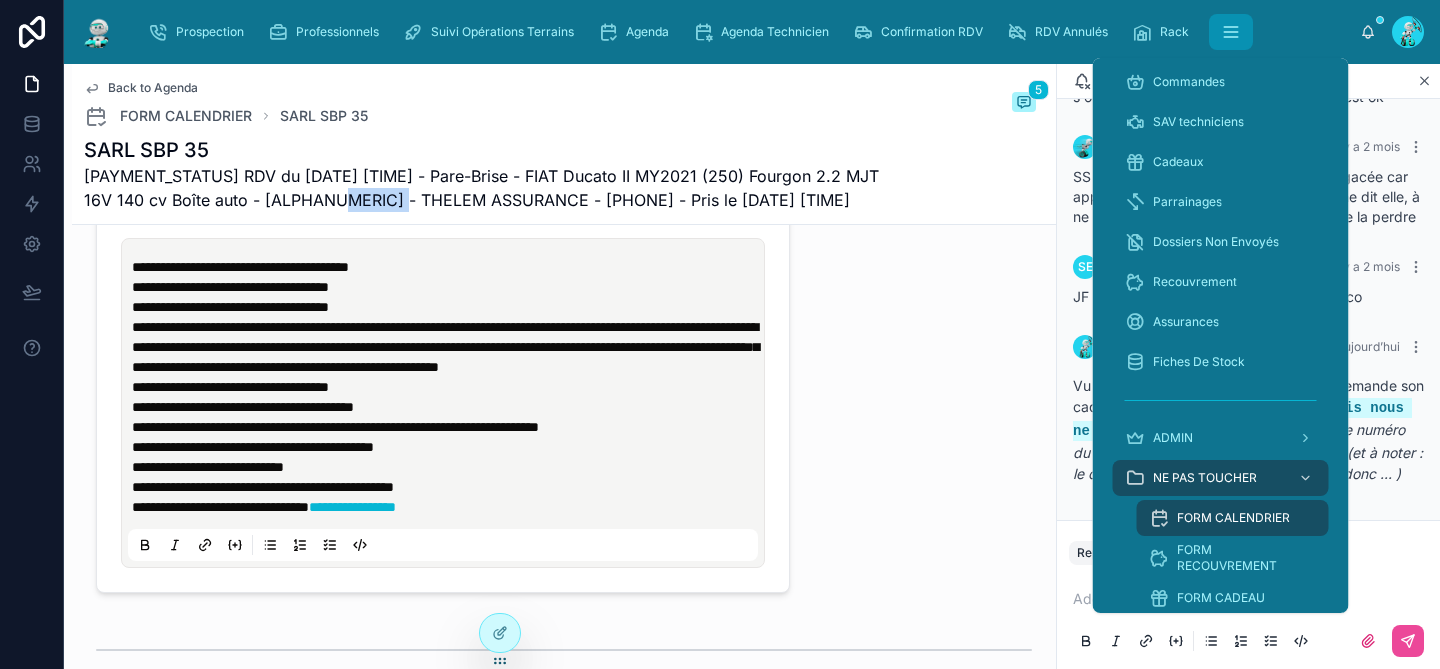 click 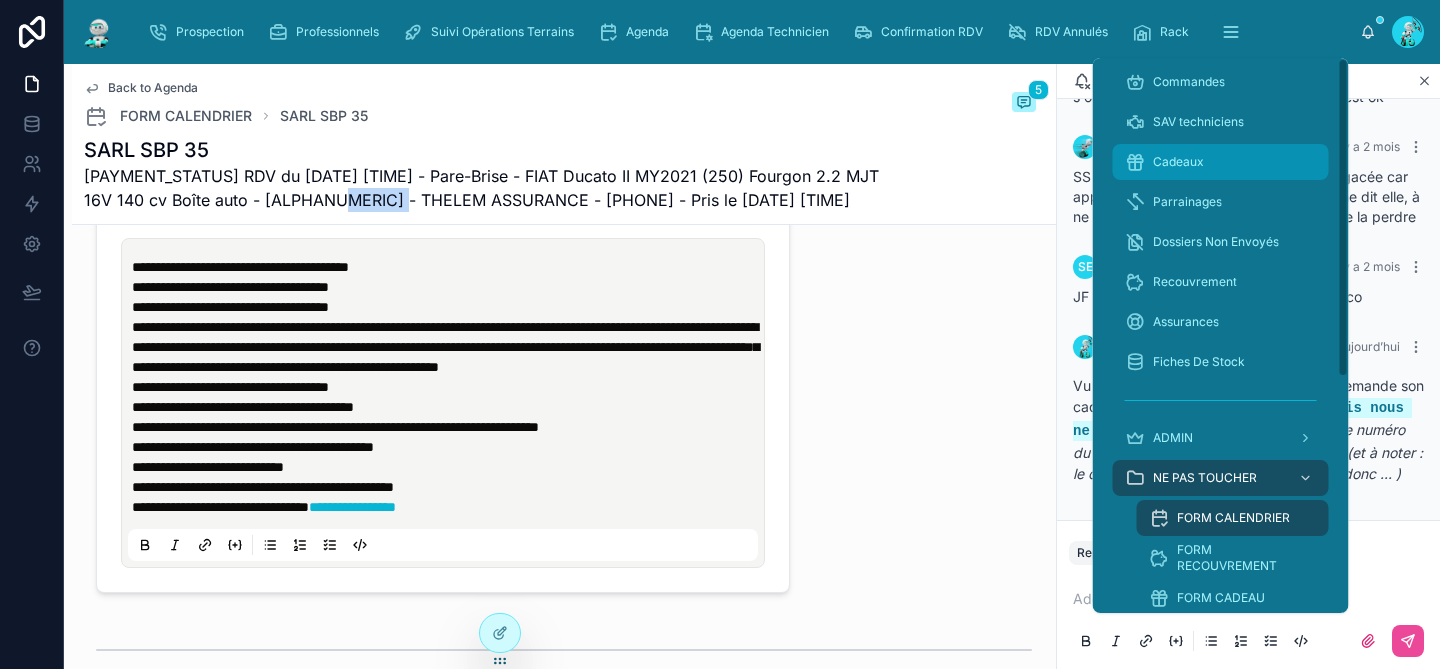 click on "Cadeaux" at bounding box center (1178, 162) 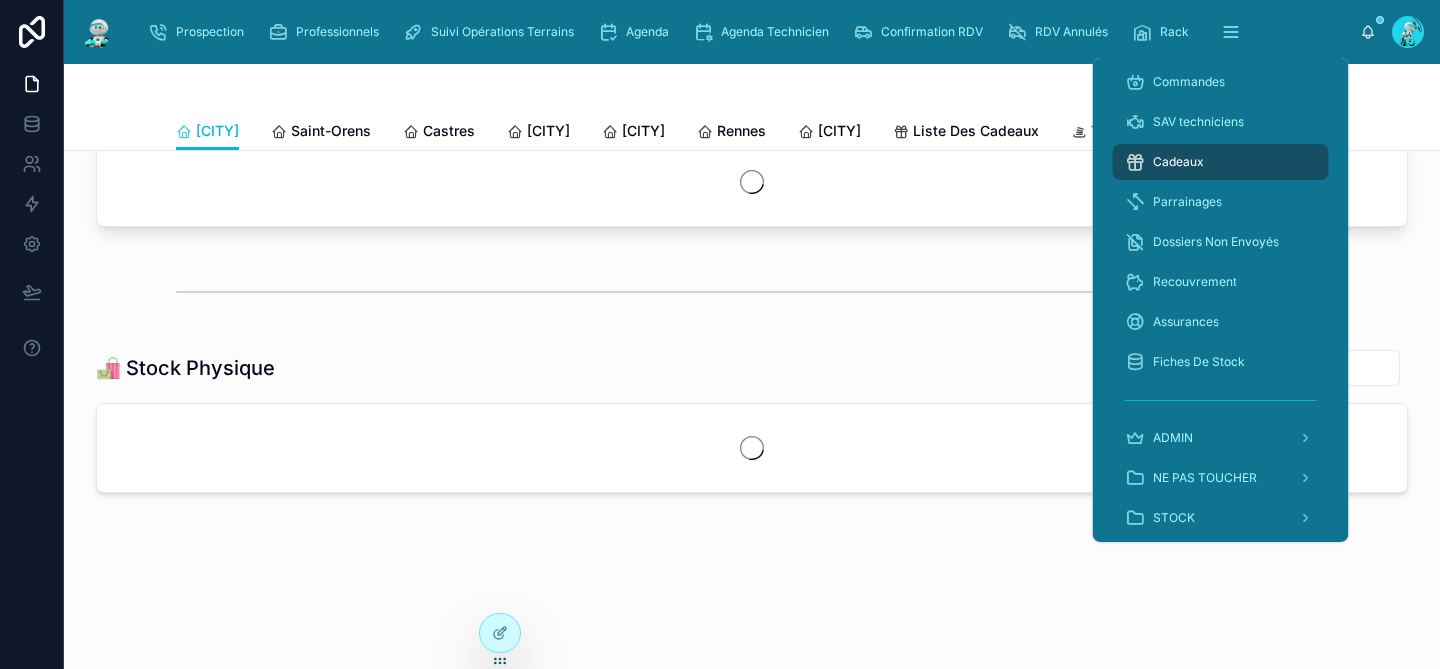 scroll, scrollTop: 0, scrollLeft: 0, axis: both 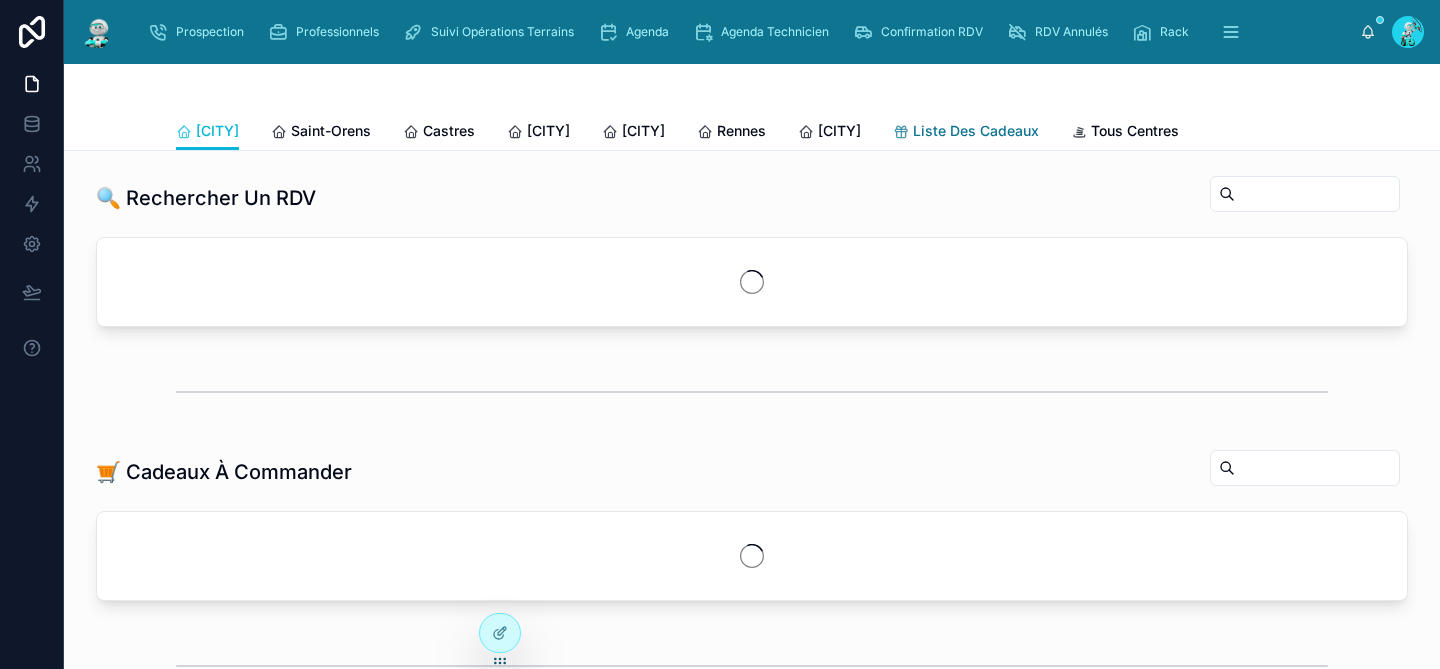 click on "Liste Des Cadeaux" at bounding box center (976, 131) 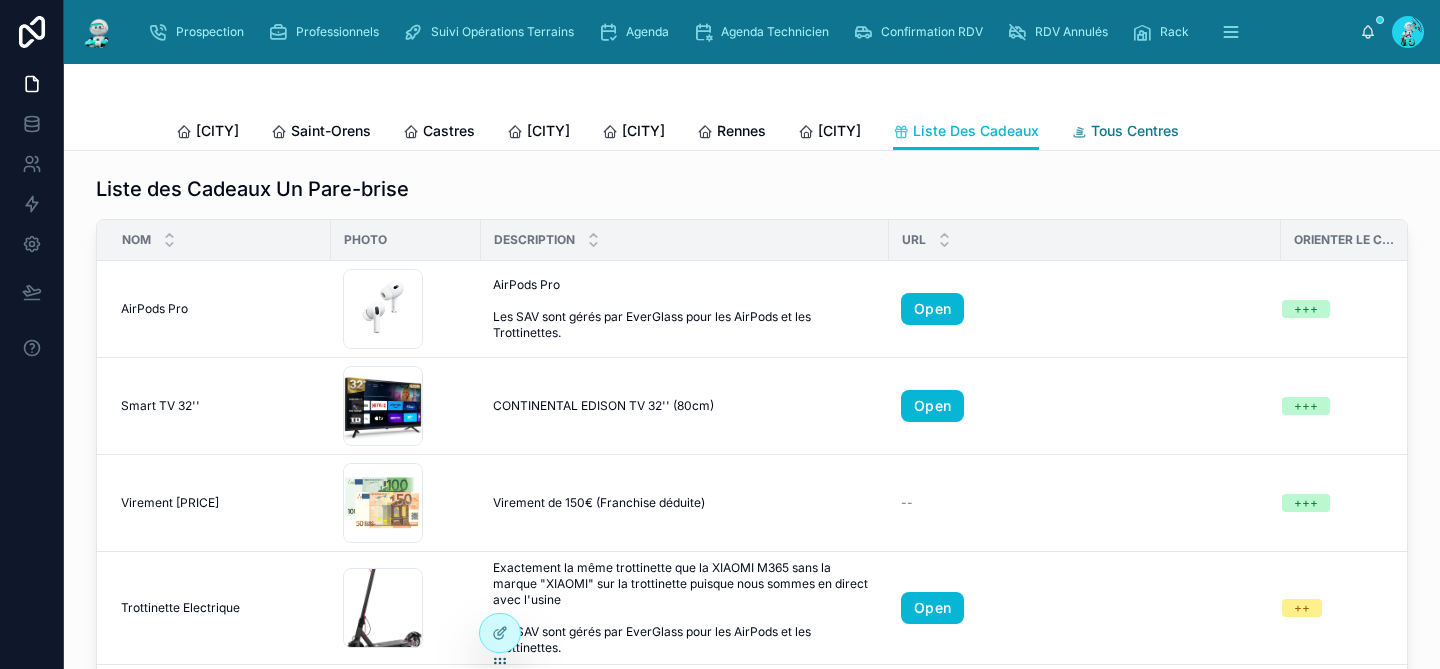 click at bounding box center (1079, 132) 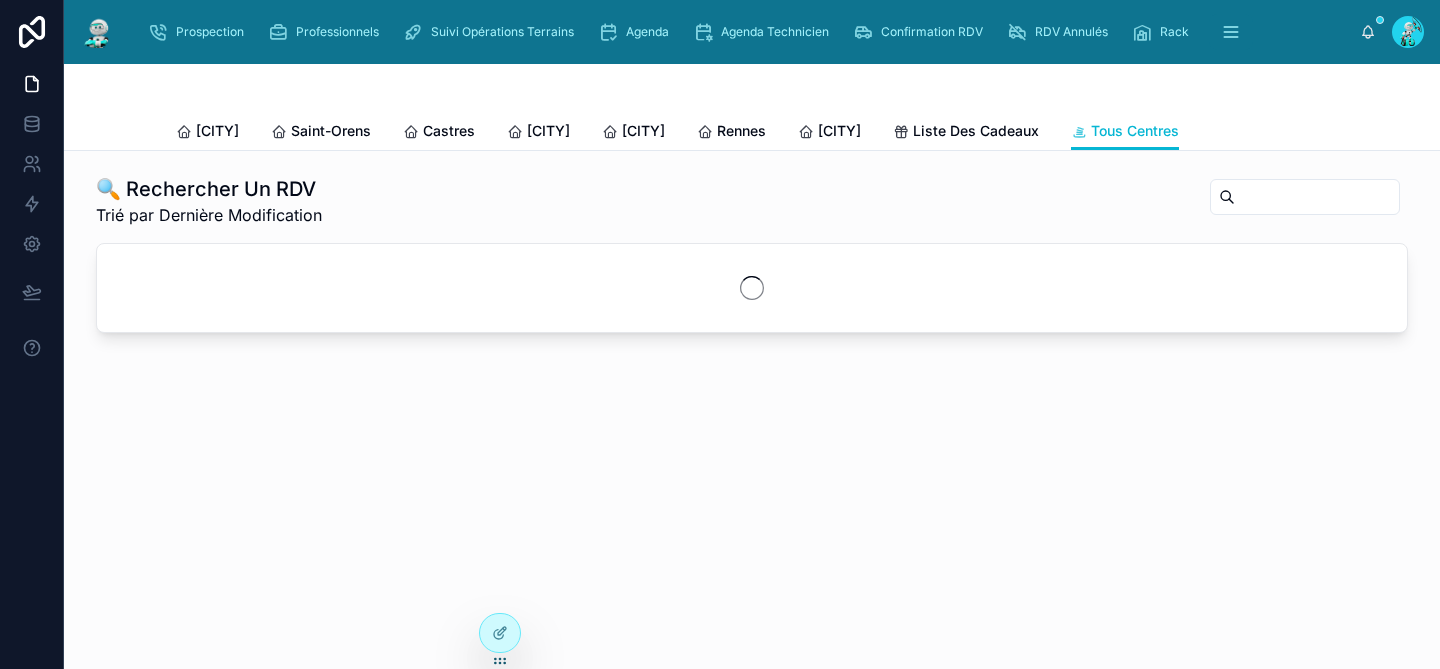 click at bounding box center (1317, 197) 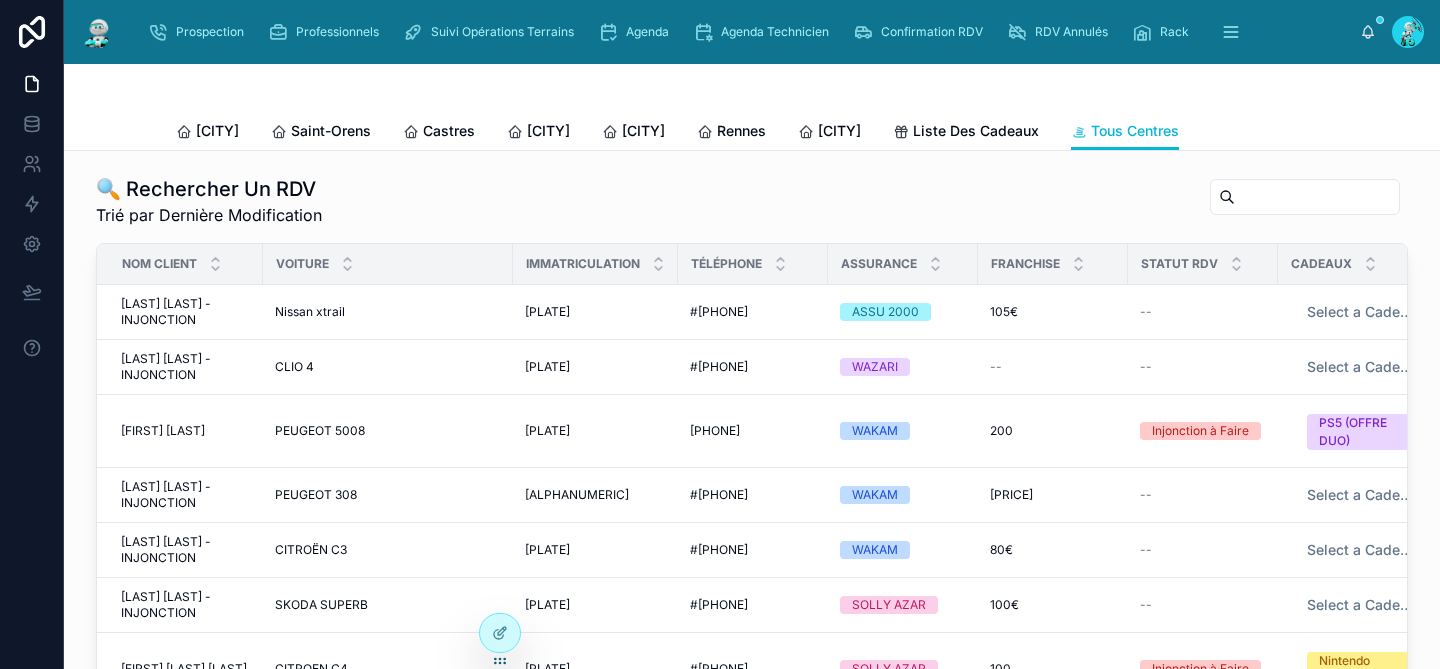 paste on "*******" 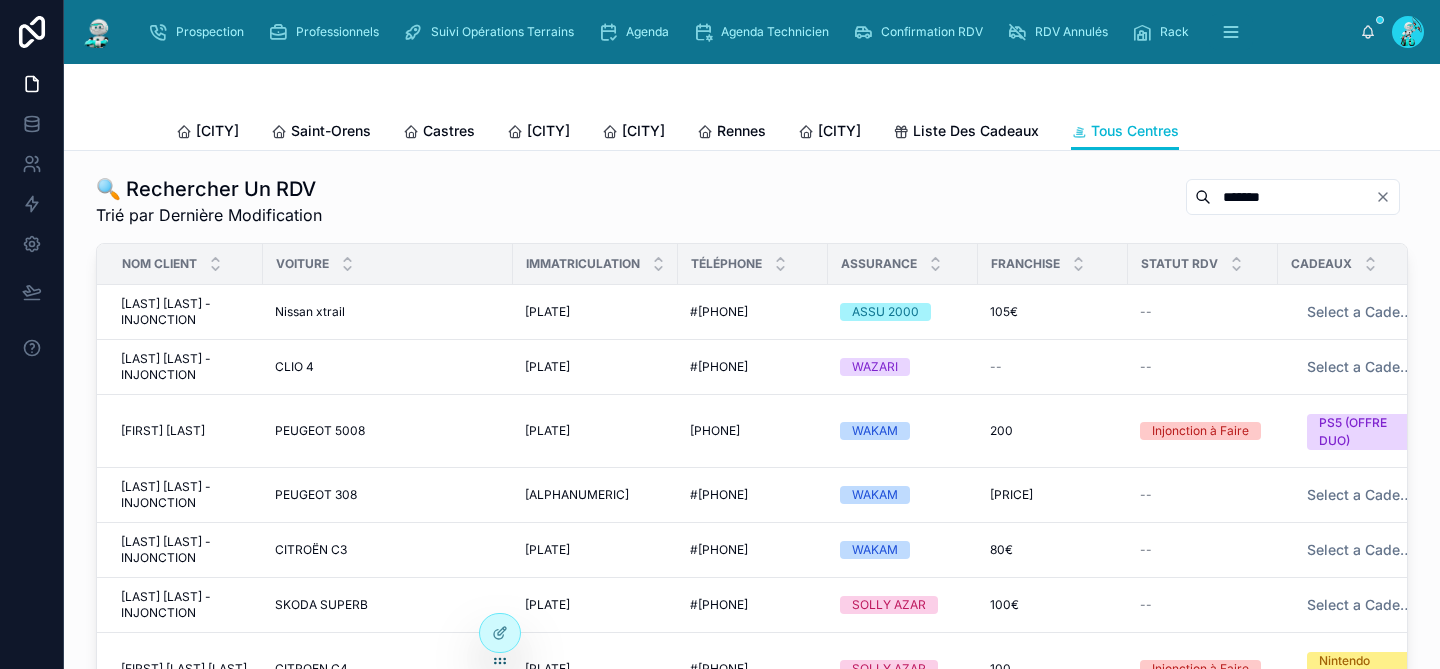 type on "*******" 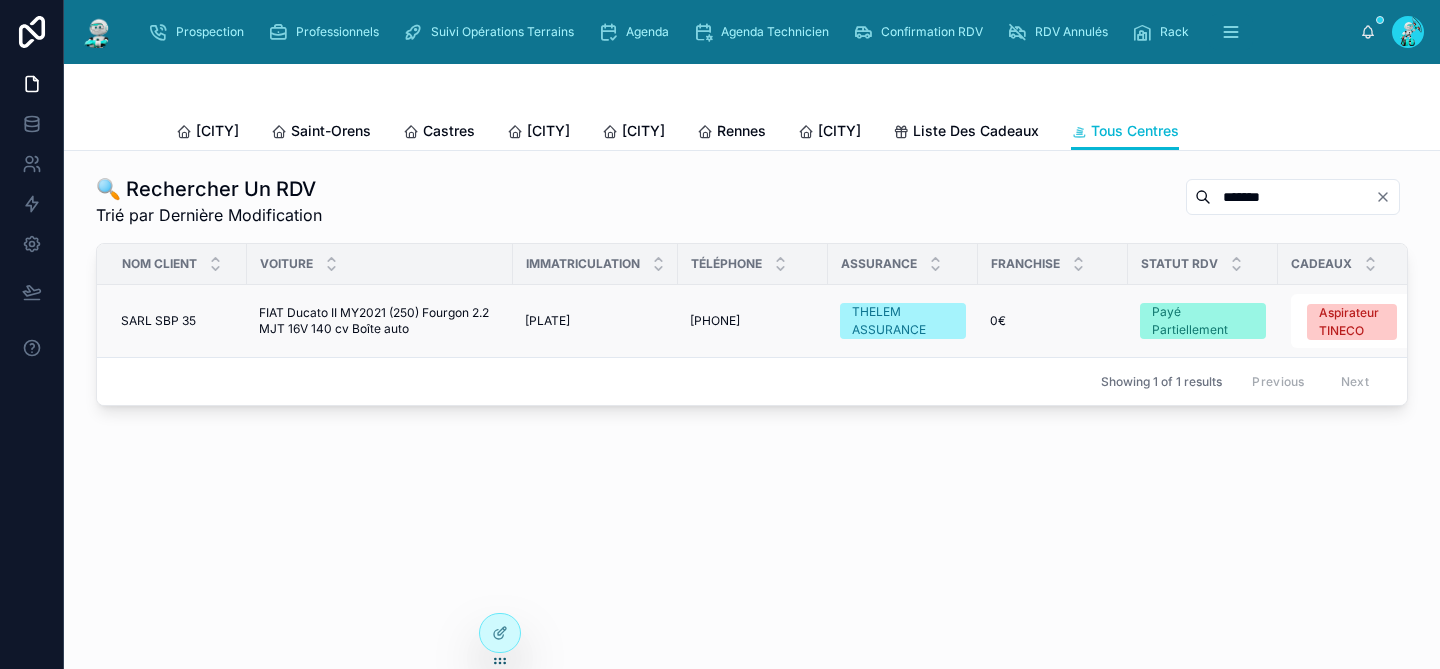 click on "0€ 0€" at bounding box center (1053, 321) 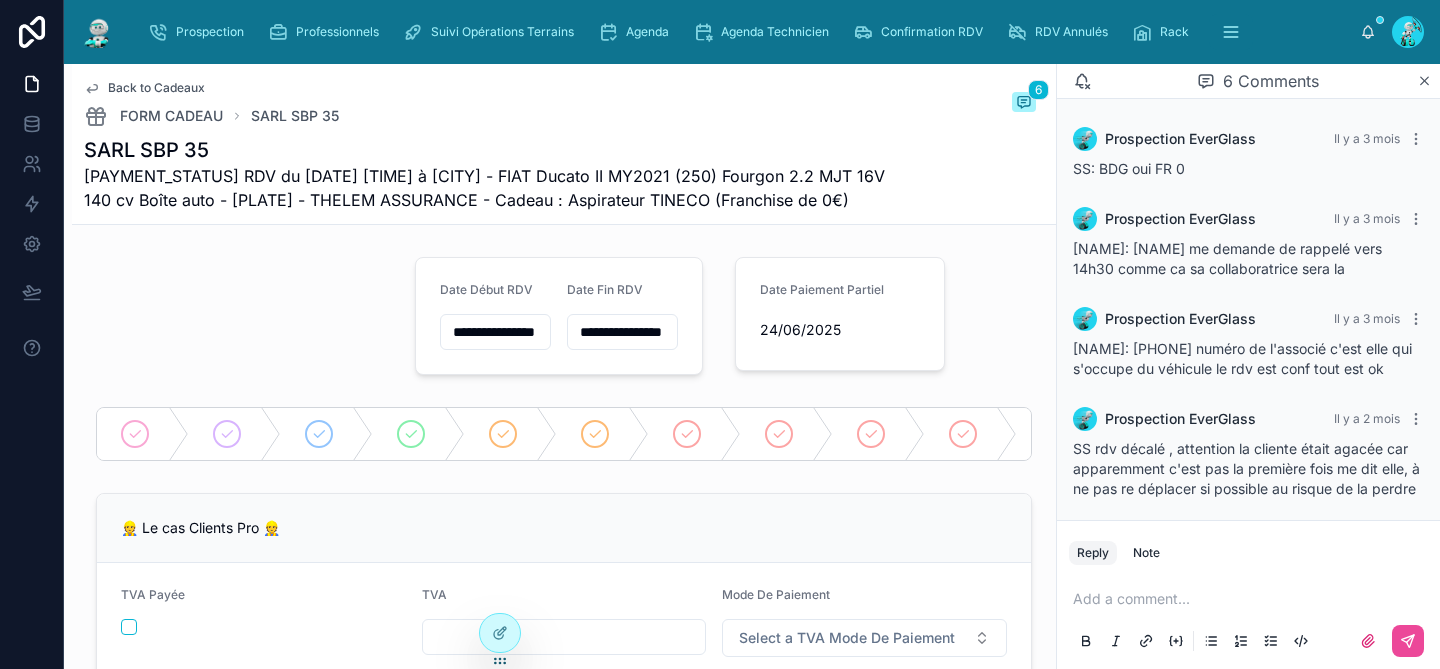 scroll, scrollTop: 330, scrollLeft: 0, axis: vertical 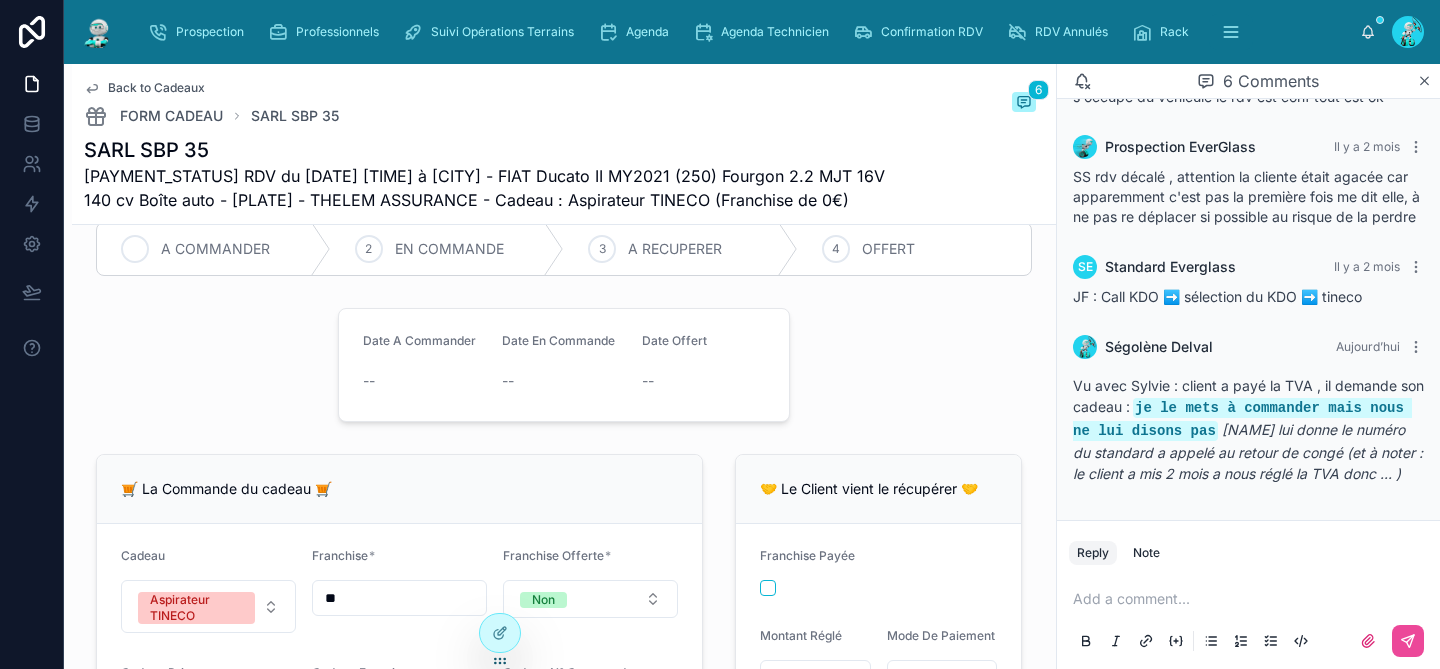 click 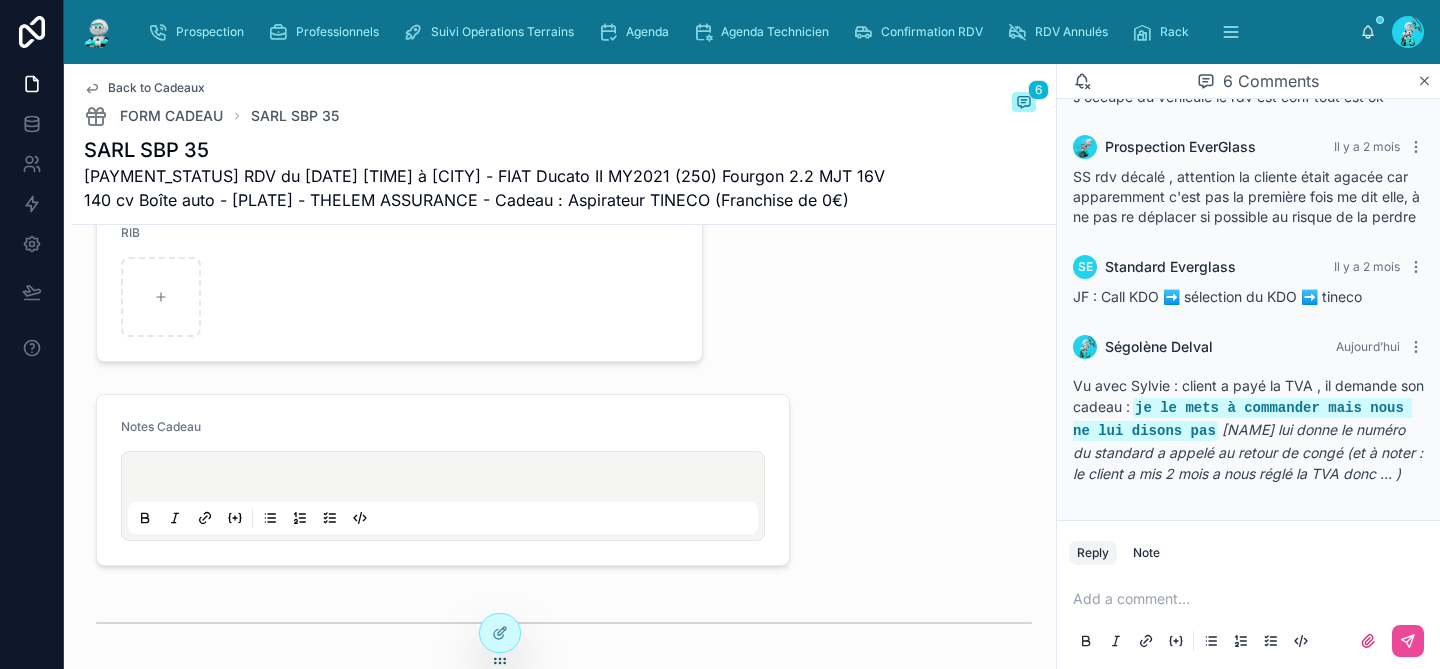 scroll, scrollTop: 1268, scrollLeft: 0, axis: vertical 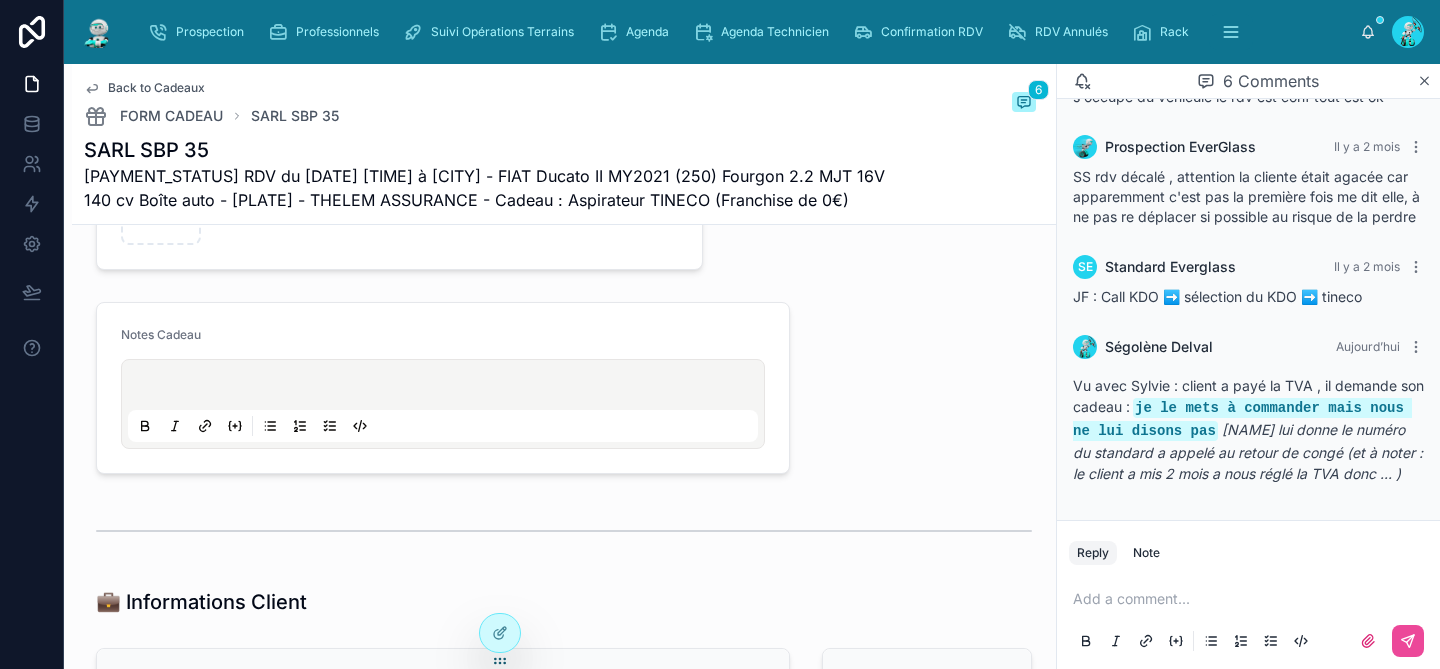 click at bounding box center (447, 388) 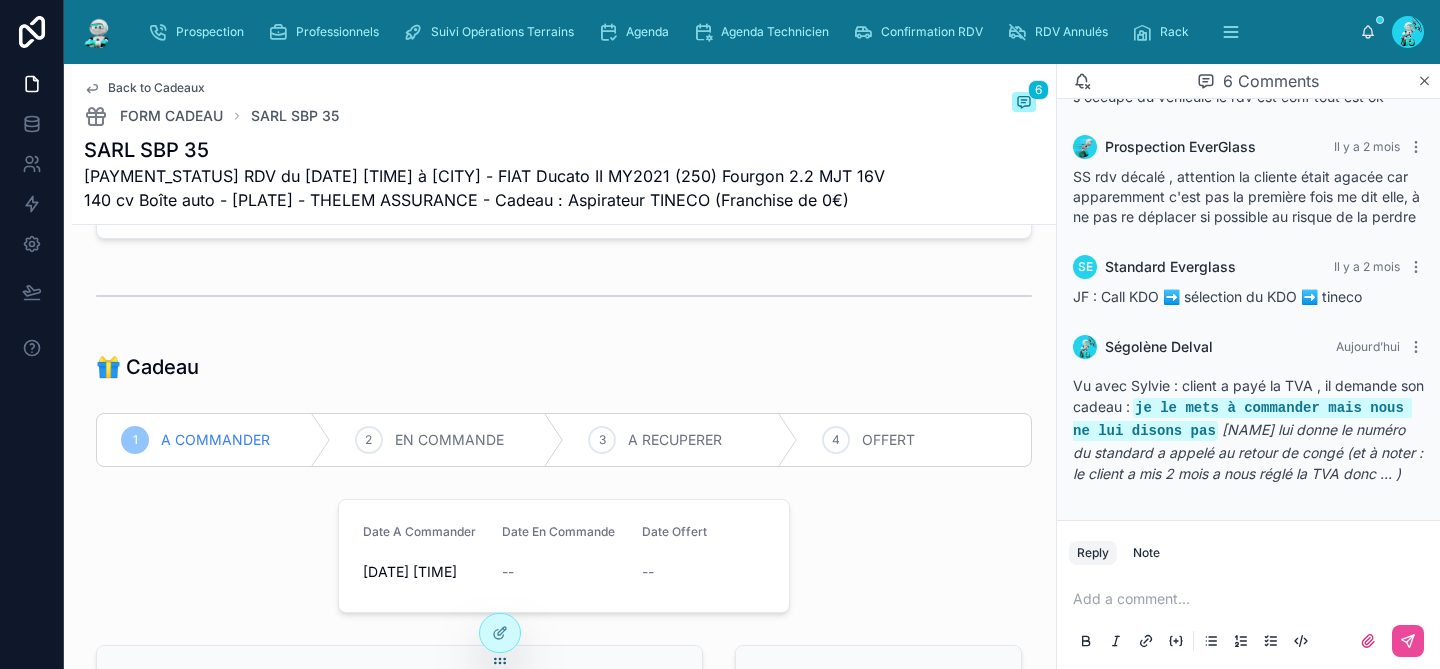 scroll, scrollTop: 437, scrollLeft: 0, axis: vertical 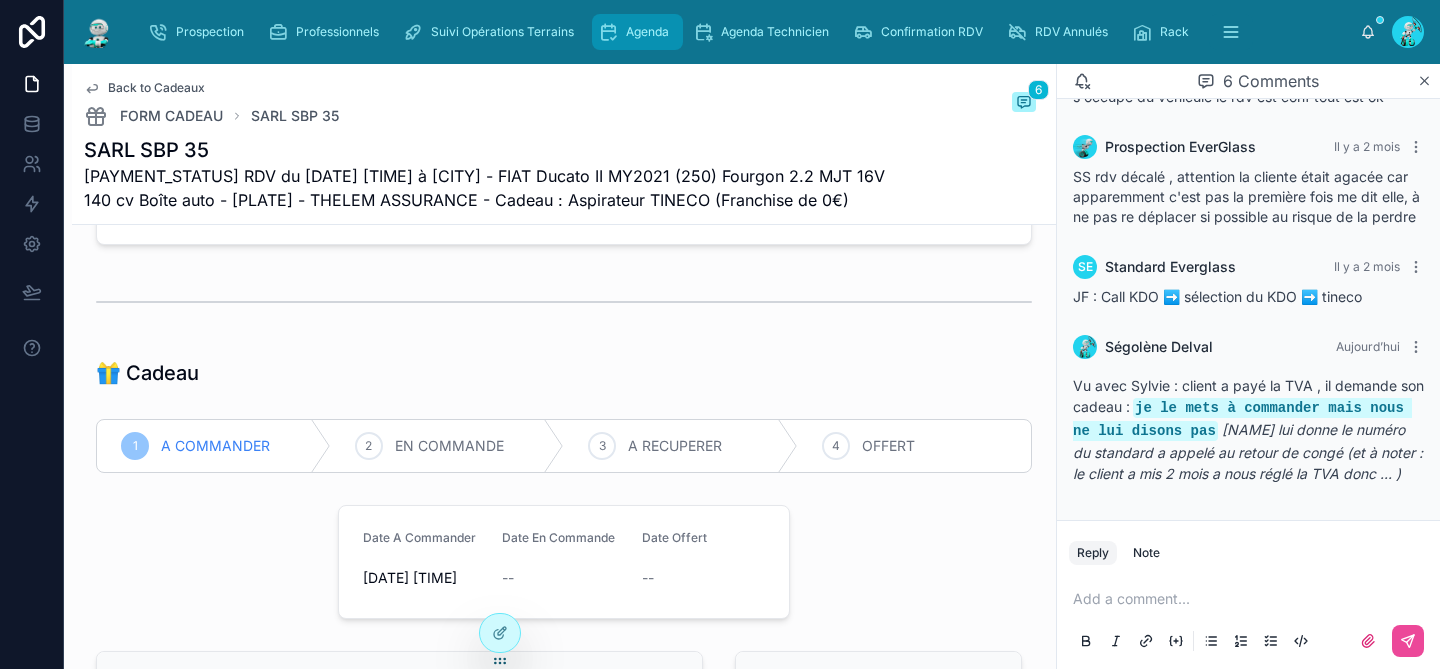 click on "Agenda" at bounding box center [647, 32] 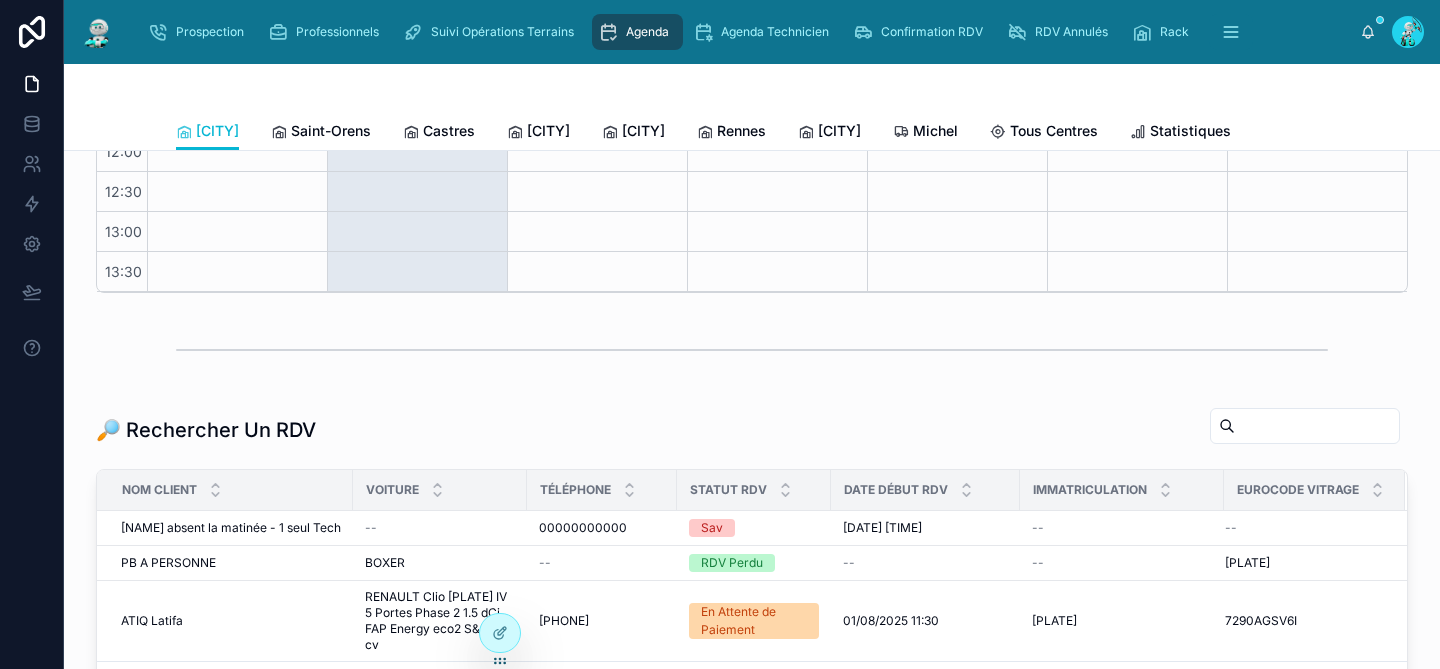scroll, scrollTop: 0, scrollLeft: 0, axis: both 